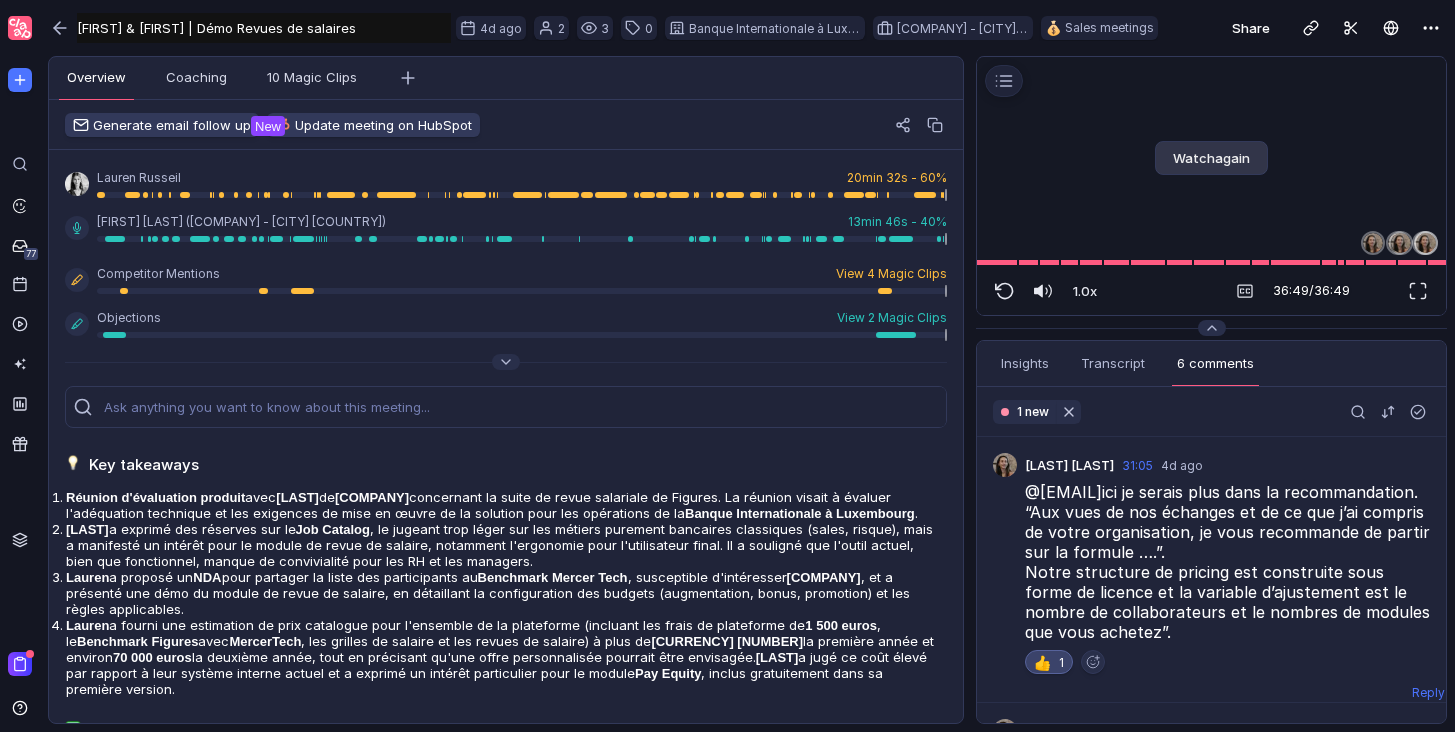 scroll, scrollTop: 0, scrollLeft: 0, axis: both 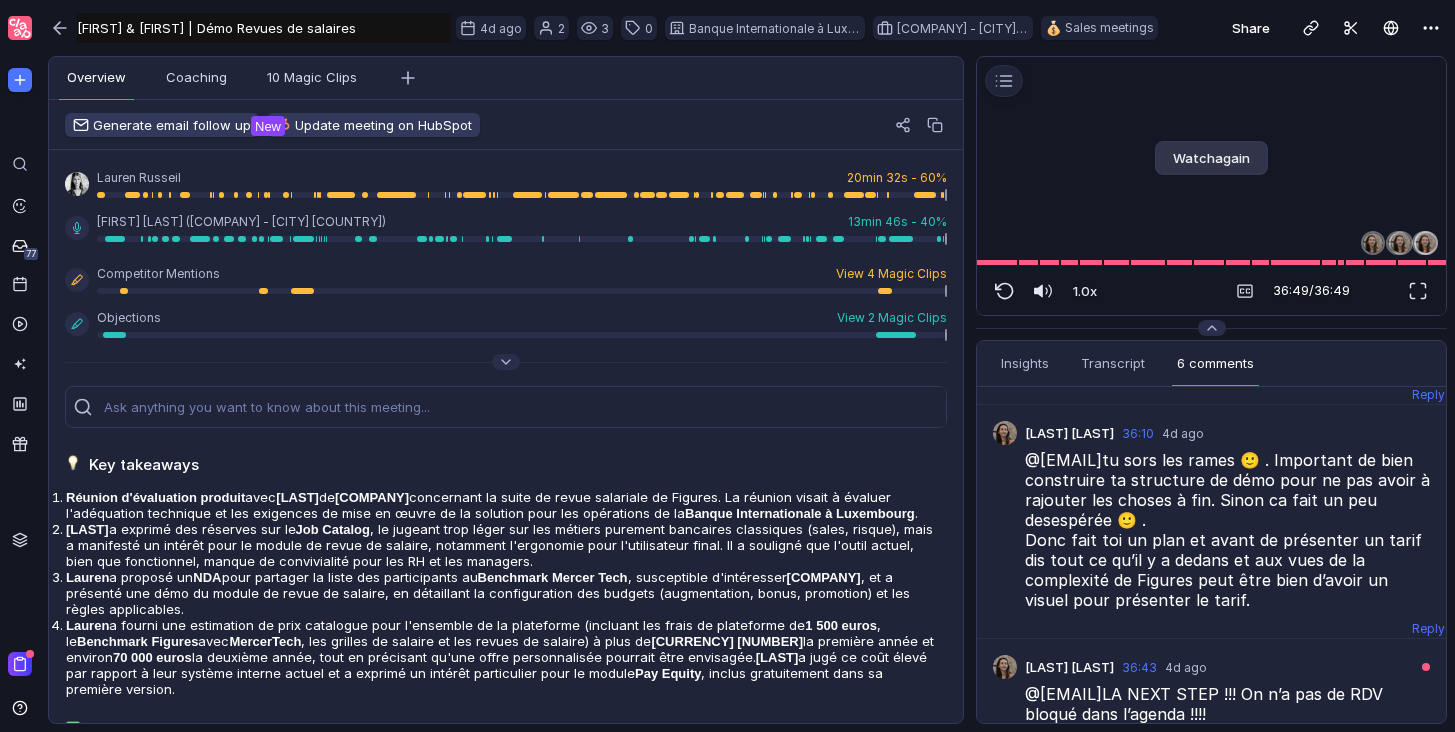 click on "Watch  again" at bounding box center (1211, 158) 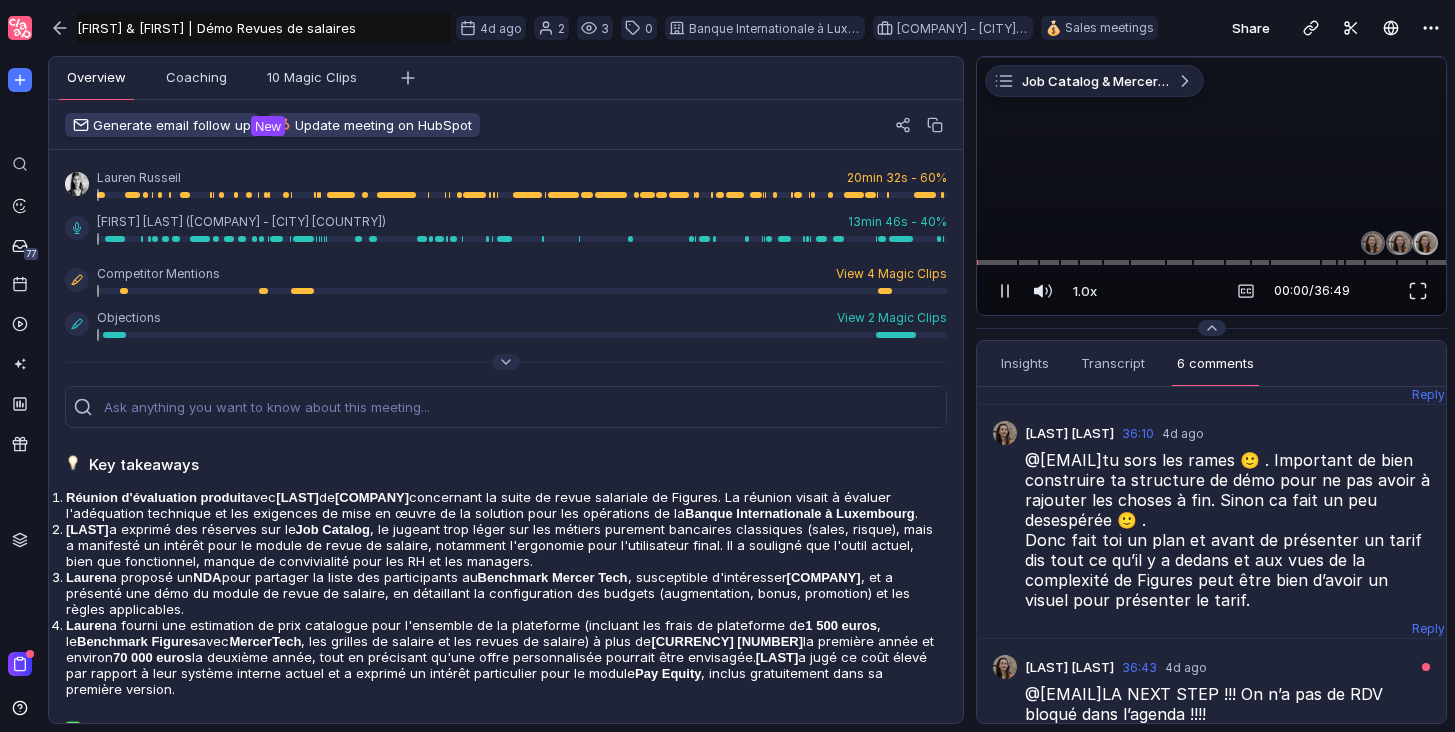 click at bounding box center (1212, 57) 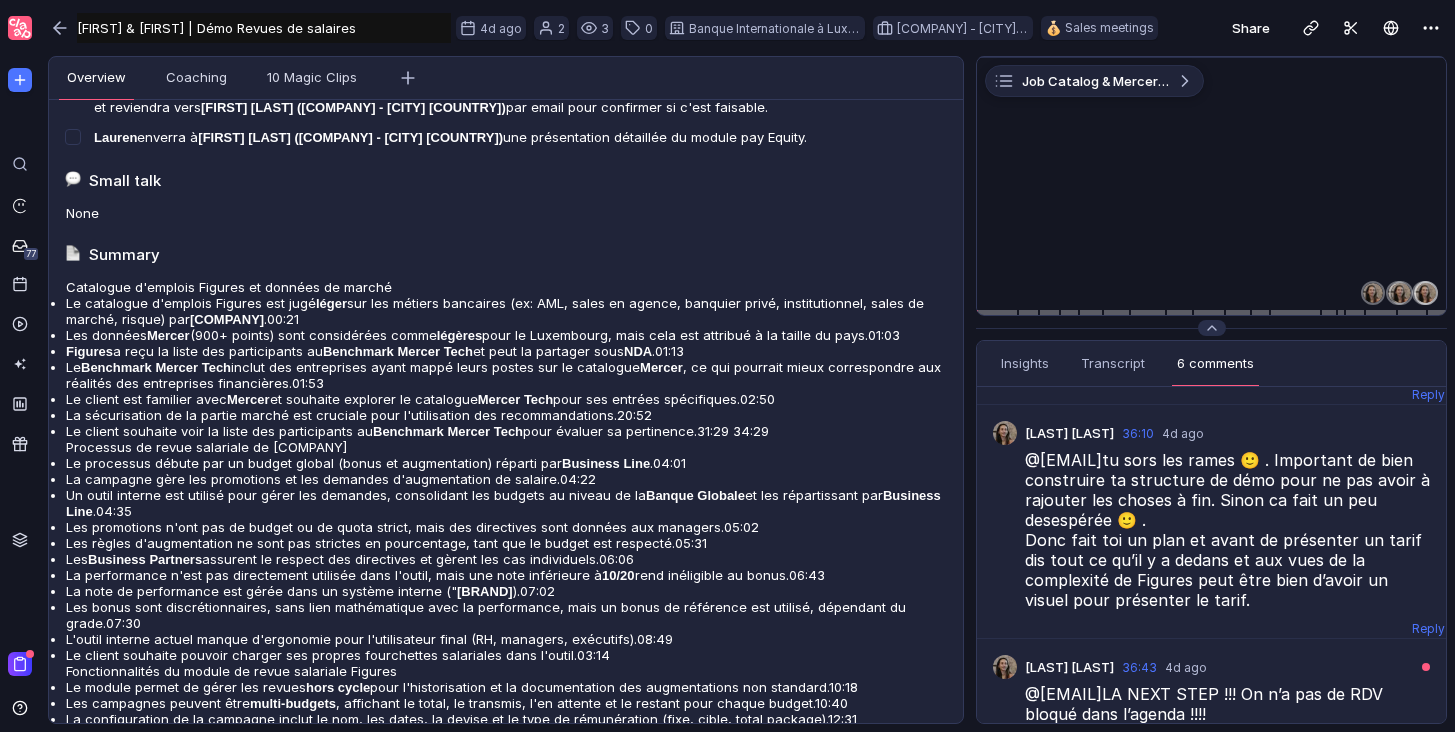 scroll, scrollTop: 648, scrollLeft: 0, axis: vertical 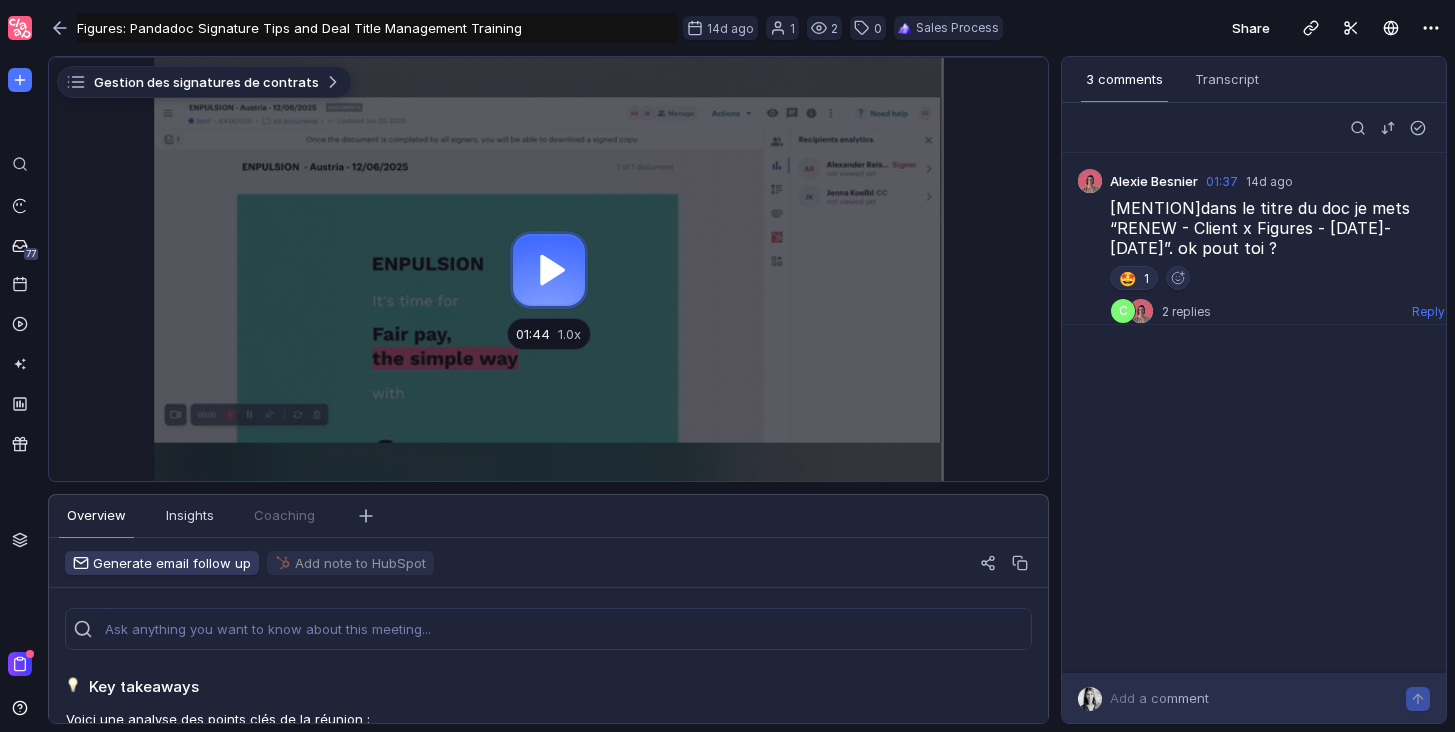 click at bounding box center [548, 269] 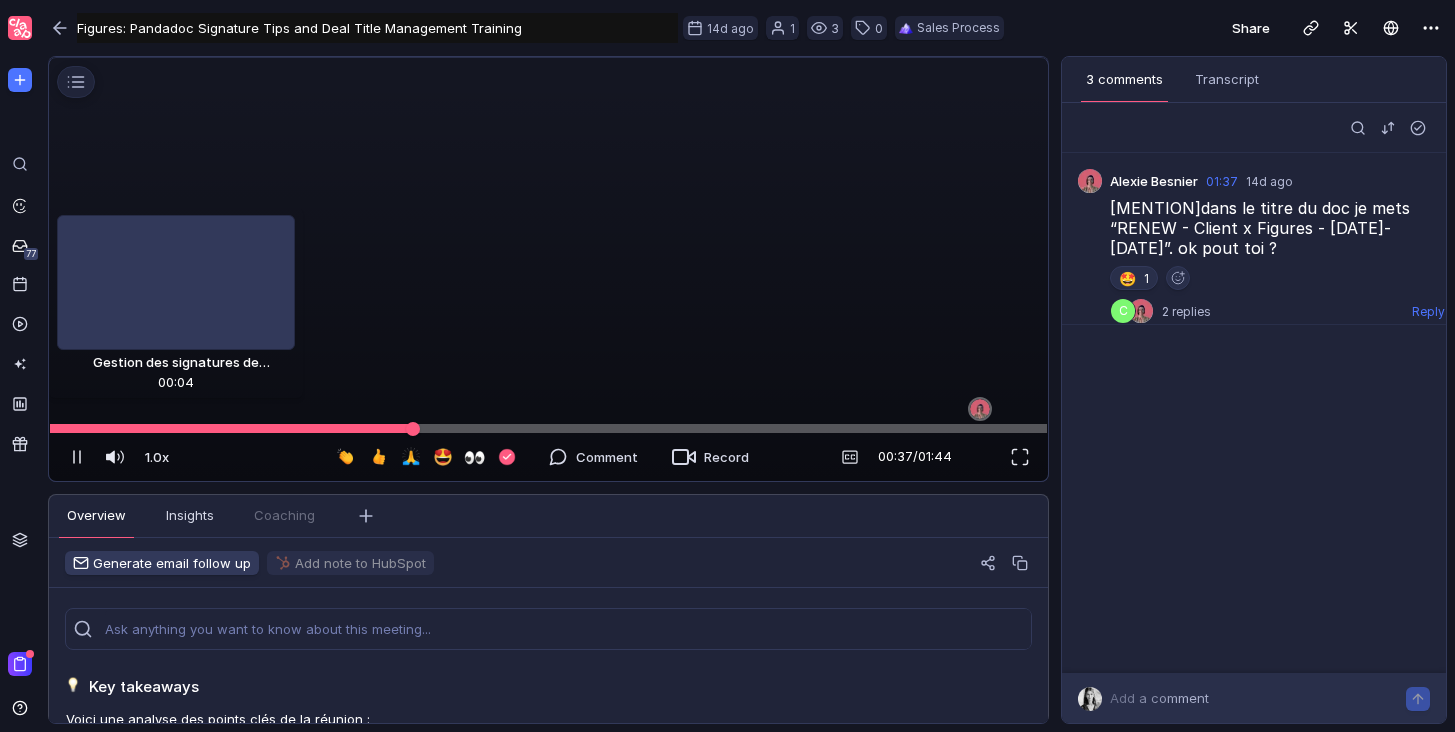 click at bounding box center (548, 428) 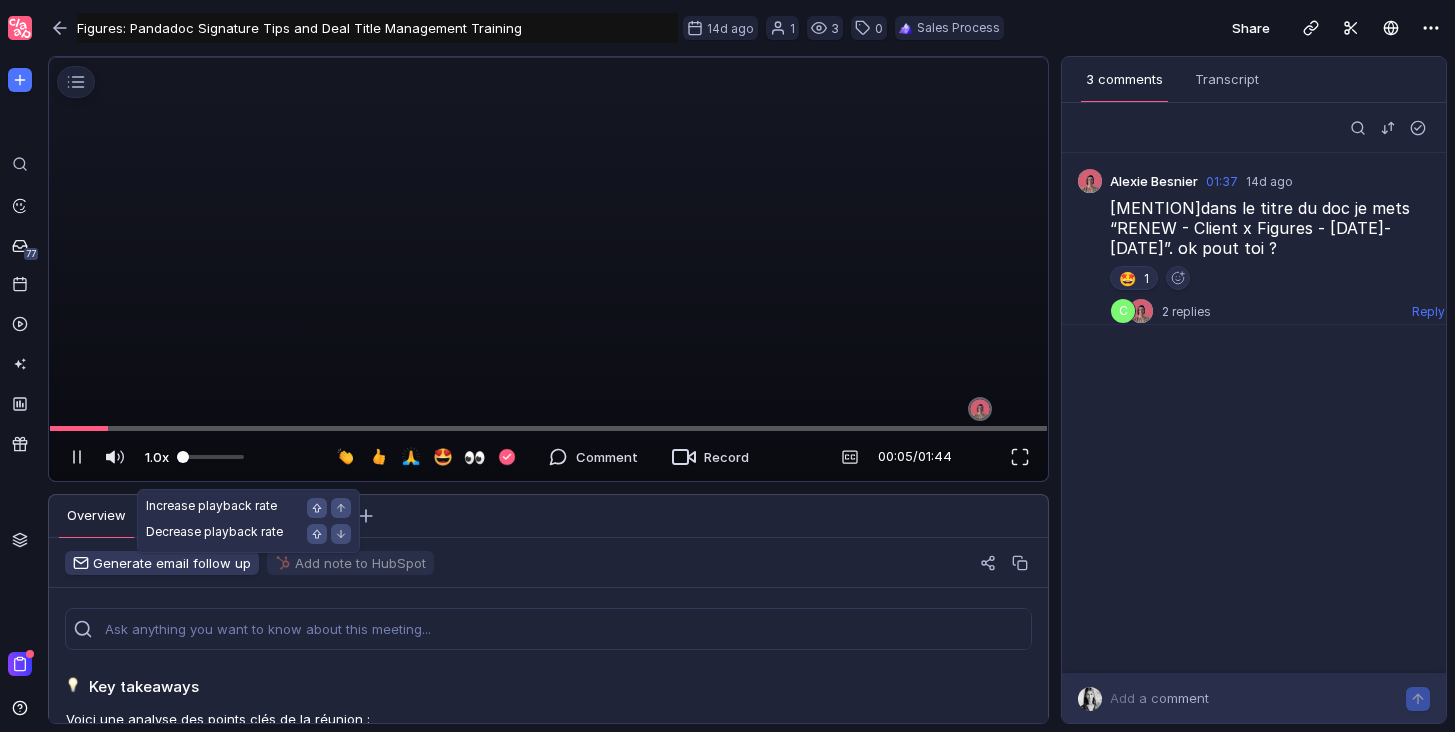 click at bounding box center (210, 457) 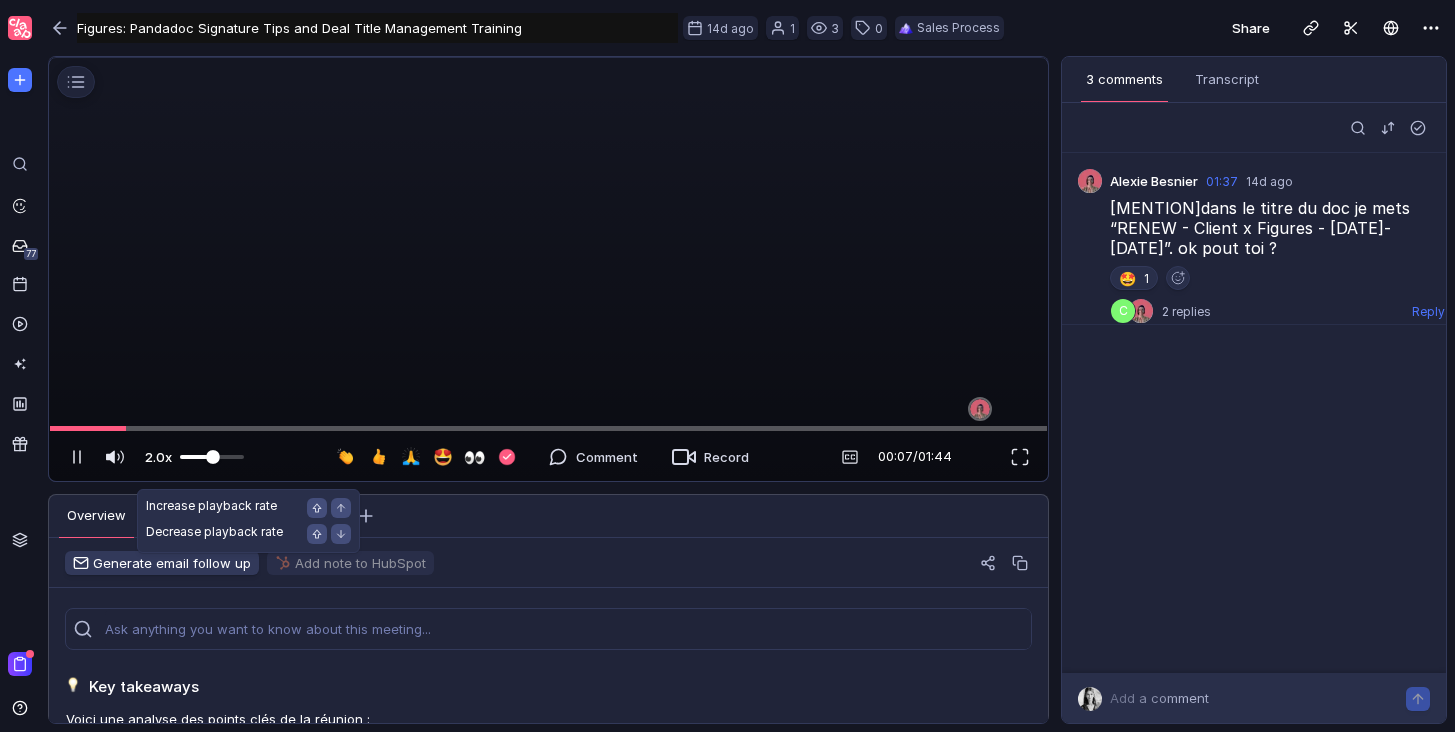 click at bounding box center (212, 457) 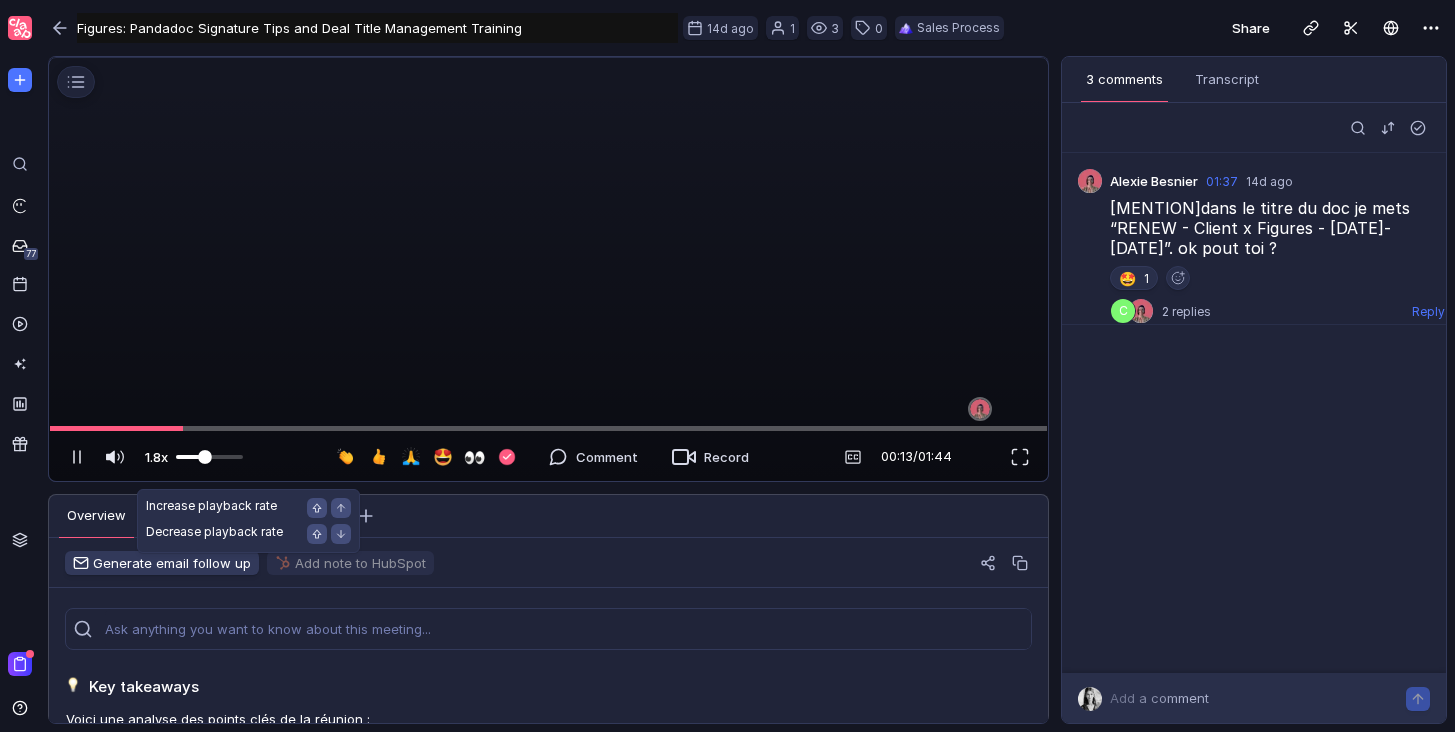 click at bounding box center (205, 457) 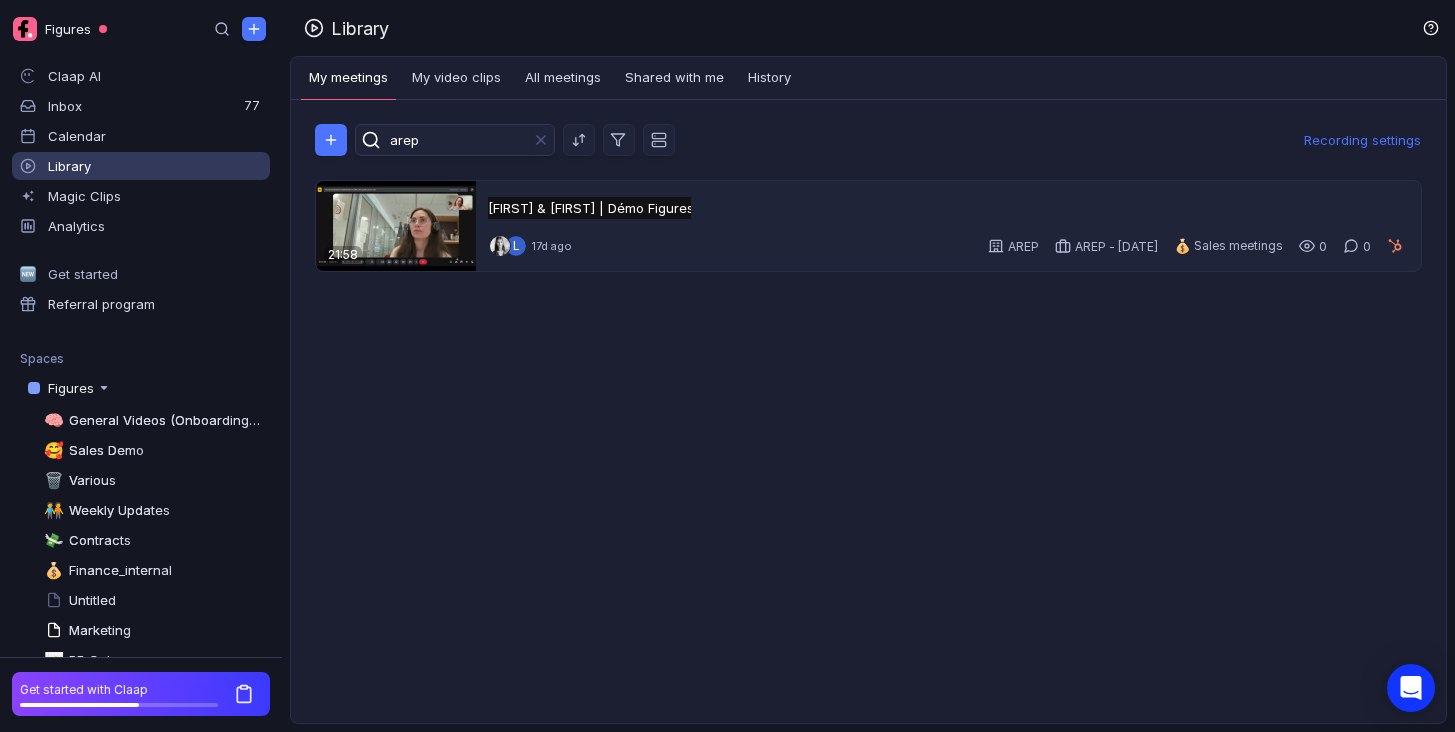 scroll, scrollTop: 0, scrollLeft: 0, axis: both 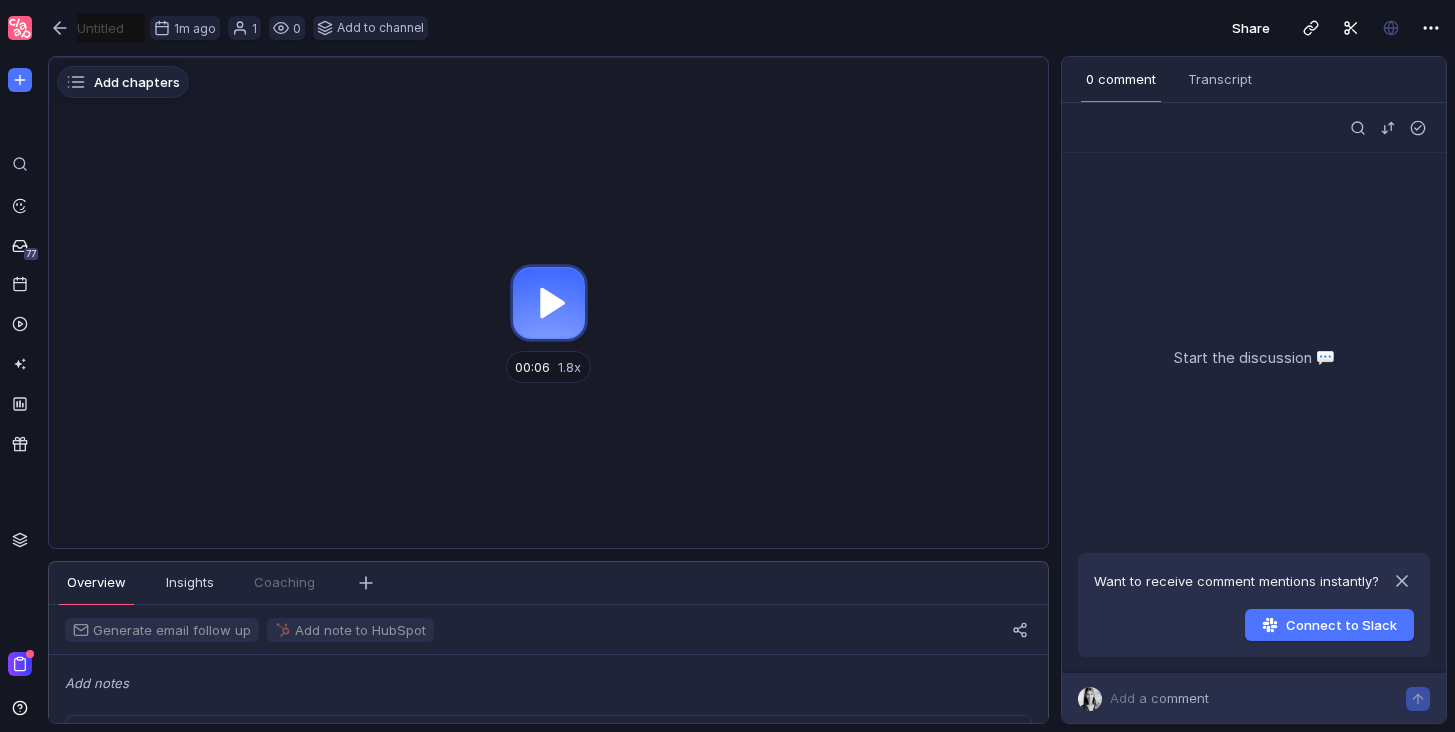 click at bounding box center (548, 303) 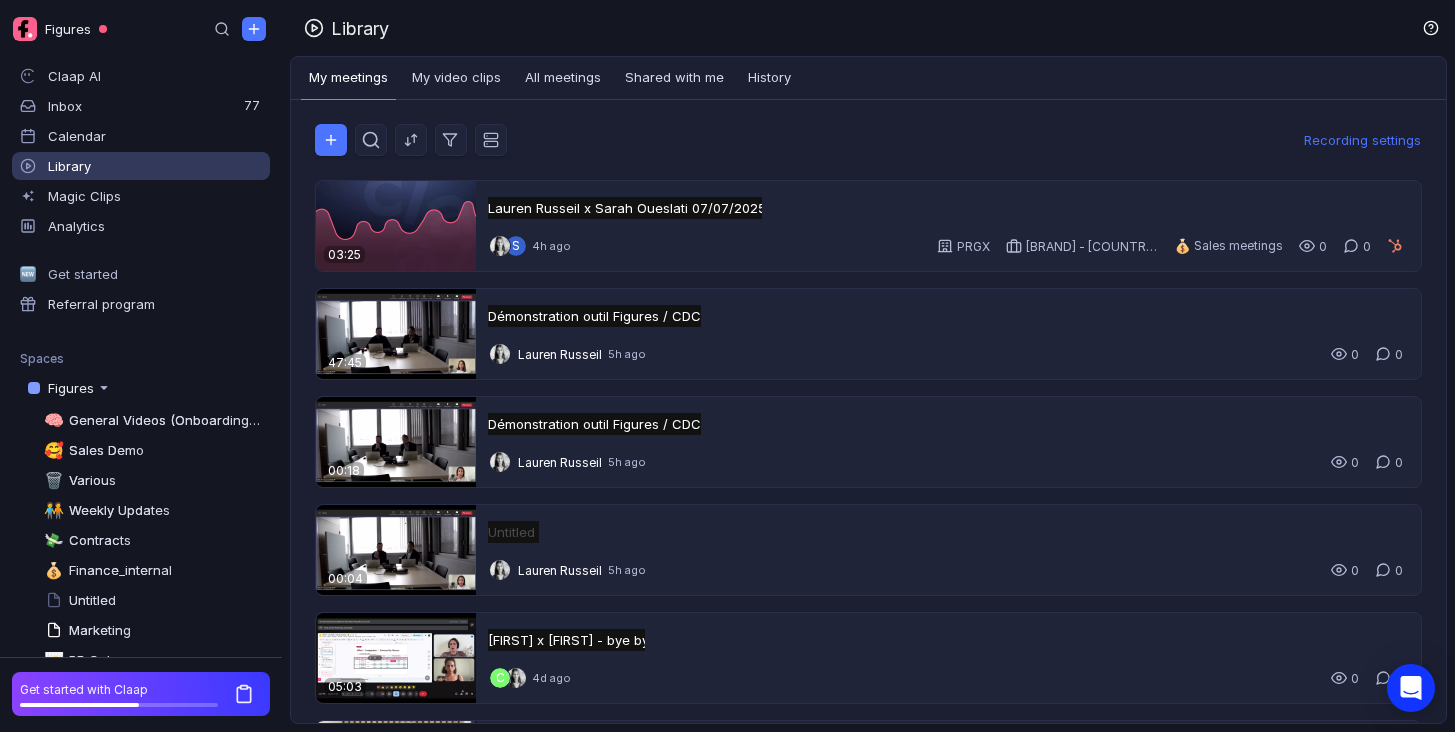 scroll, scrollTop: 0, scrollLeft: 0, axis: both 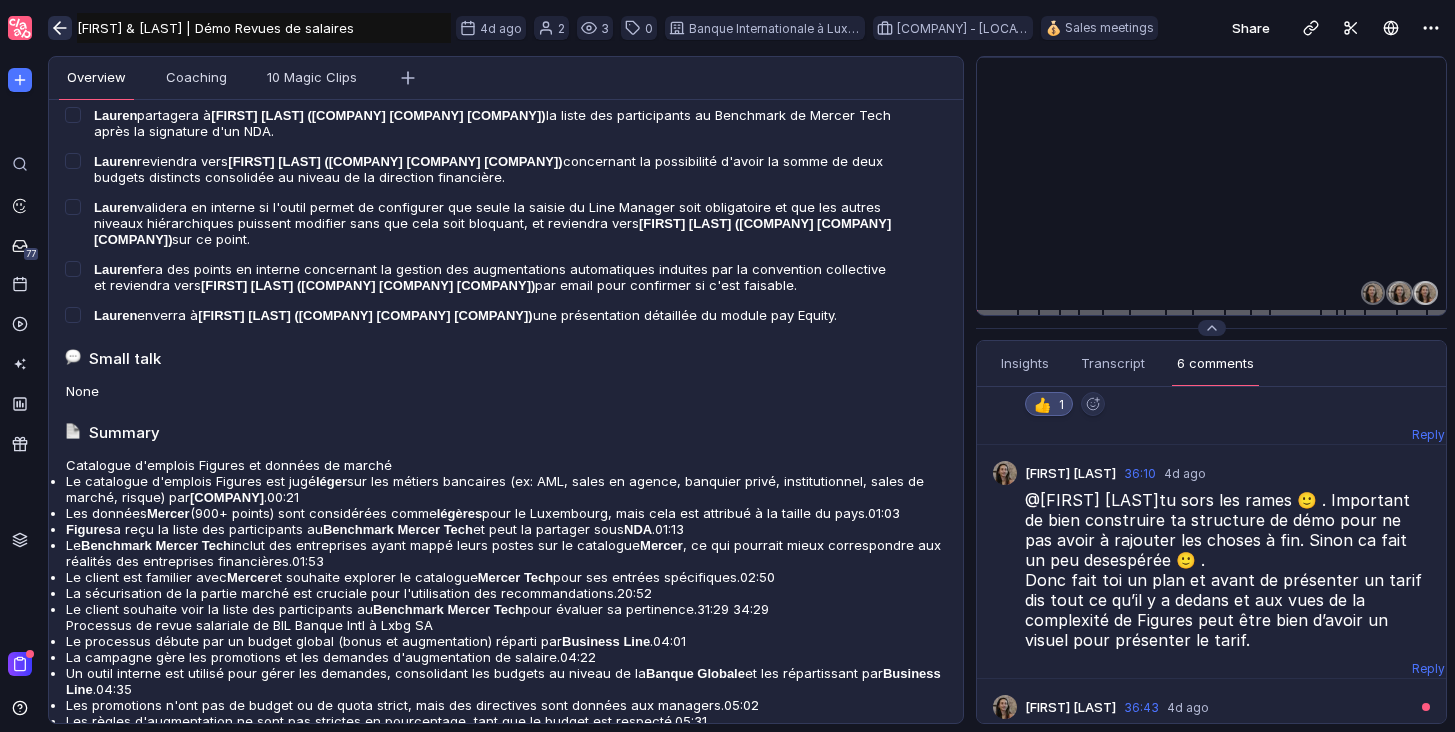 click at bounding box center (60, 28) 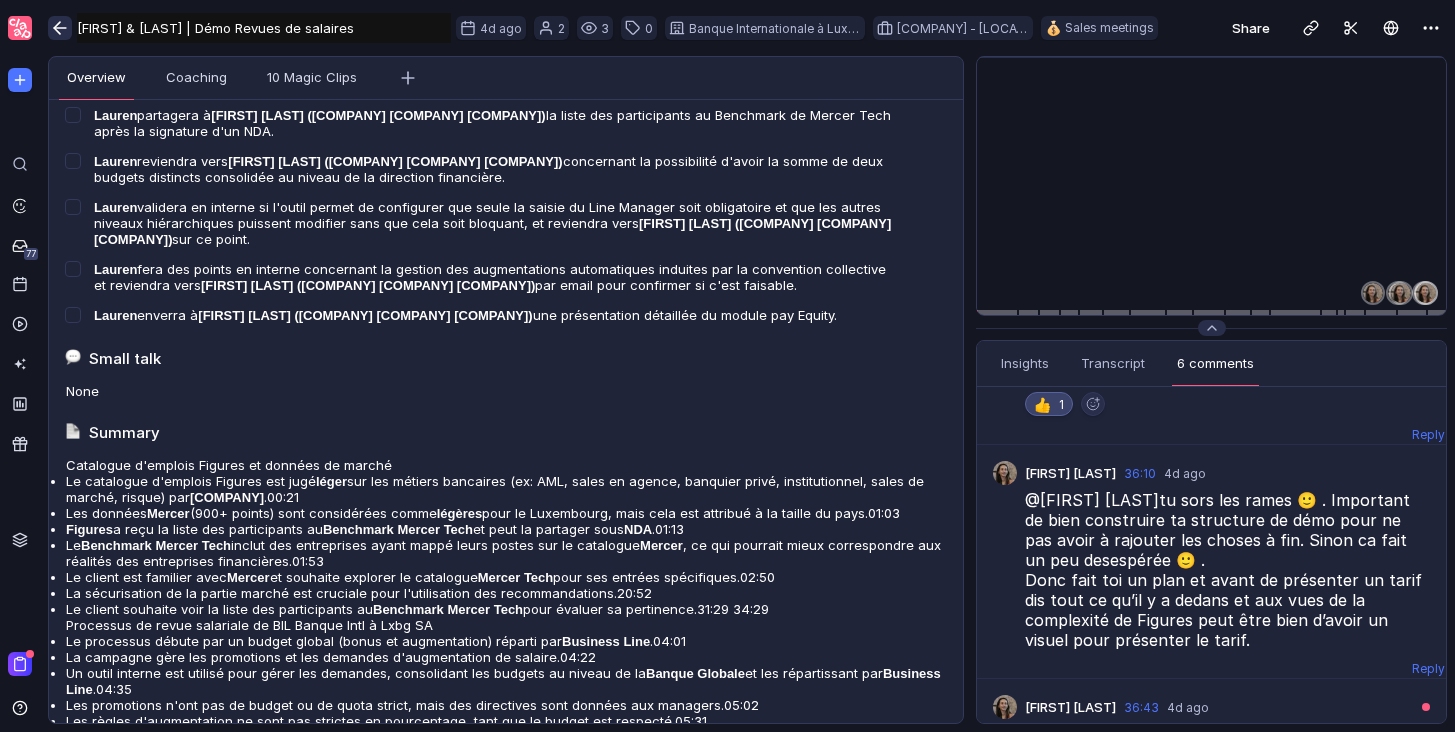 click at bounding box center (60, 28) 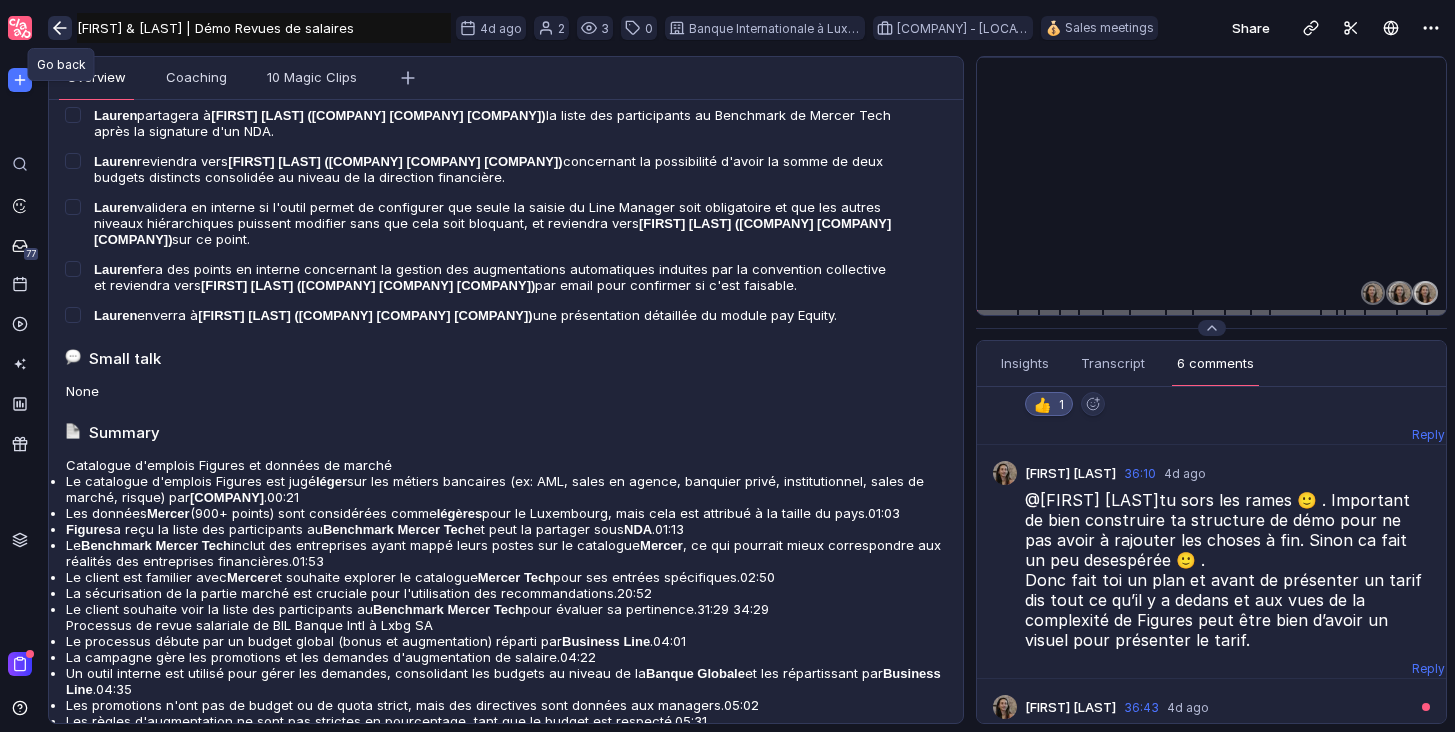 click at bounding box center (60, 28) 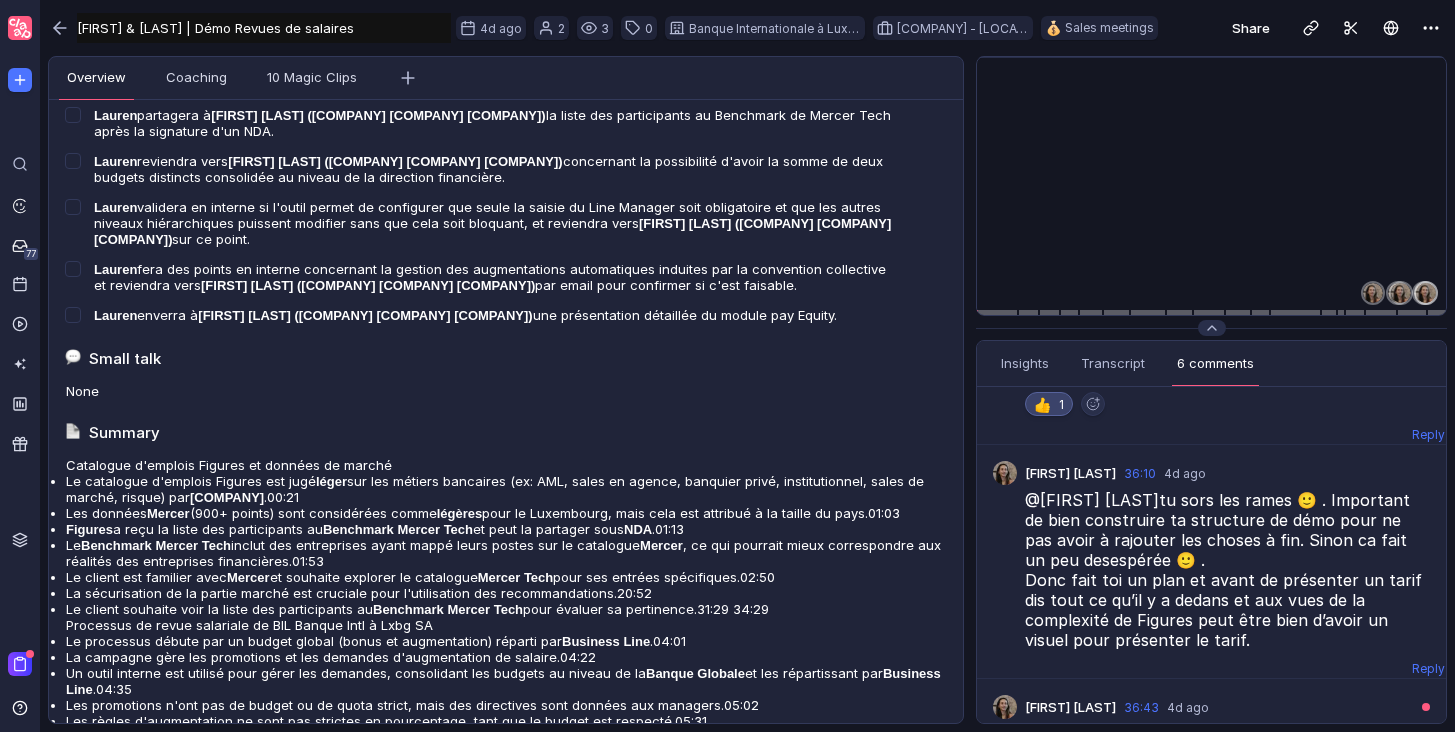 click at bounding box center (20, 28) 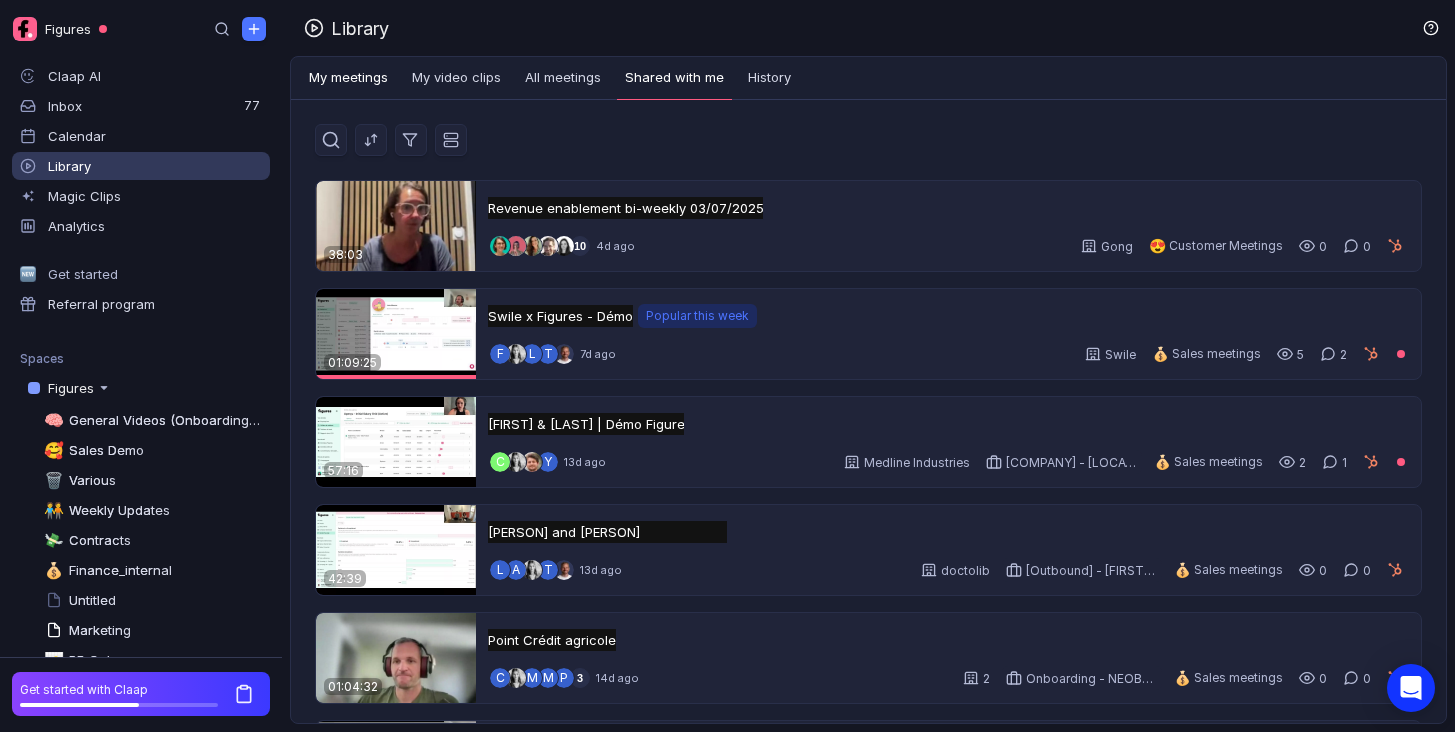 click on "My meetings" at bounding box center (348, 78) 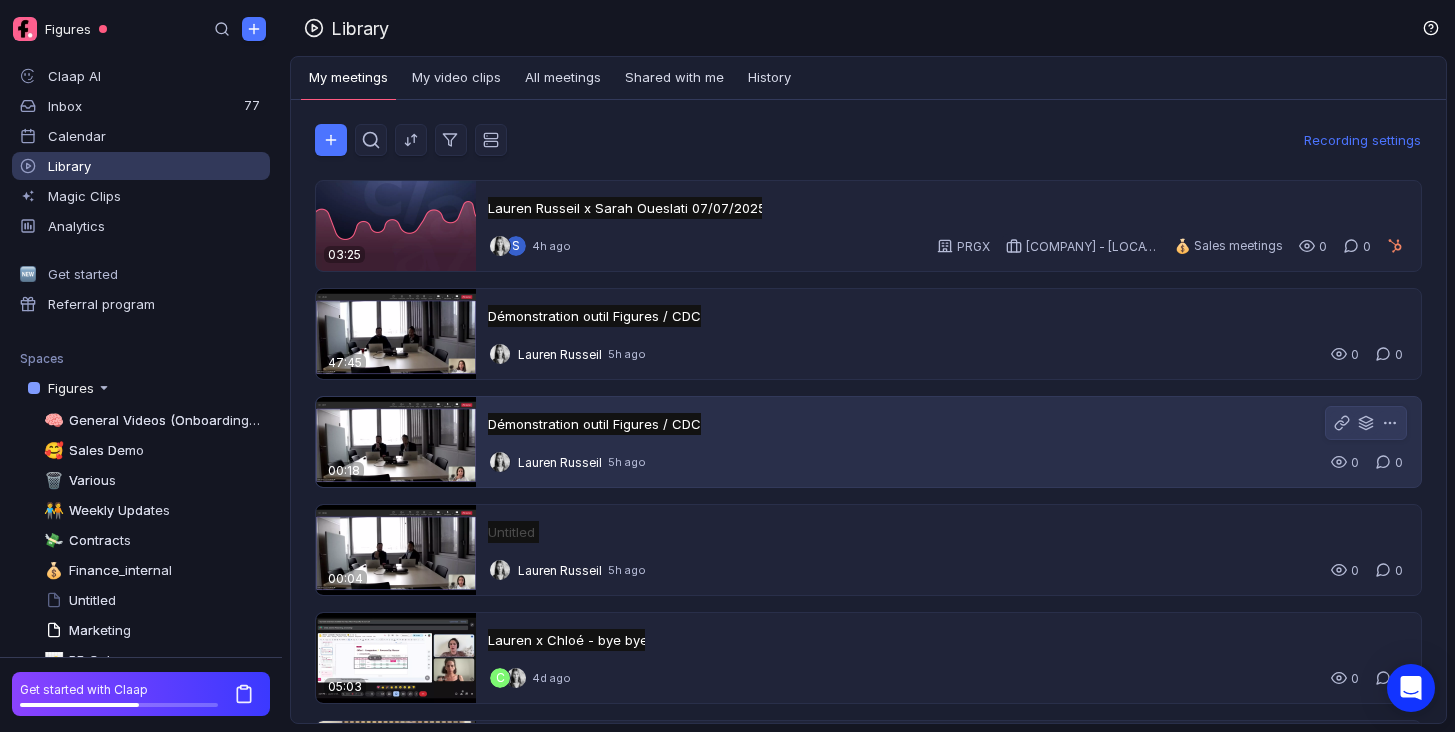 click on "Démonstration outil Figures / CDC Démonstration outil Figures / CDC Untitled" at bounding box center [594, 424] 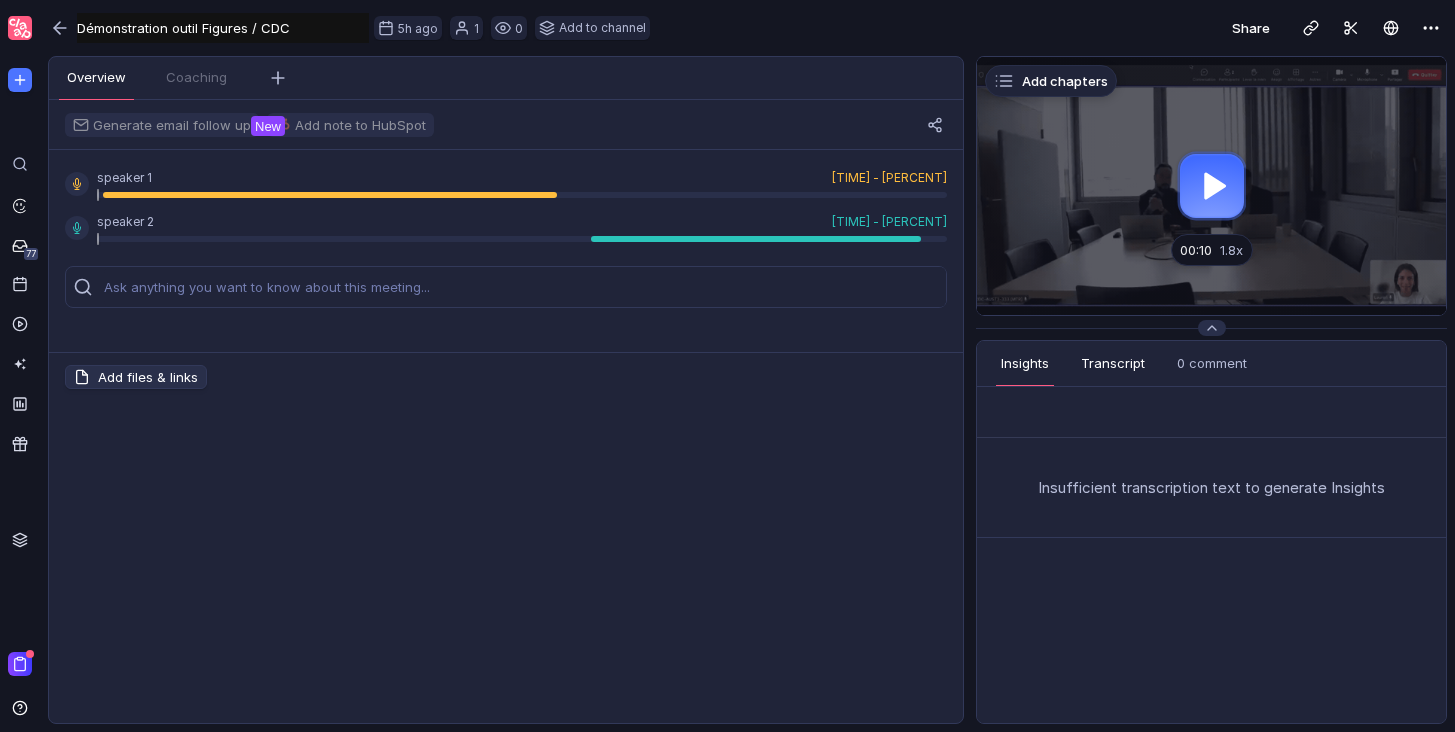 click on "Transcript" at bounding box center [1113, 363] 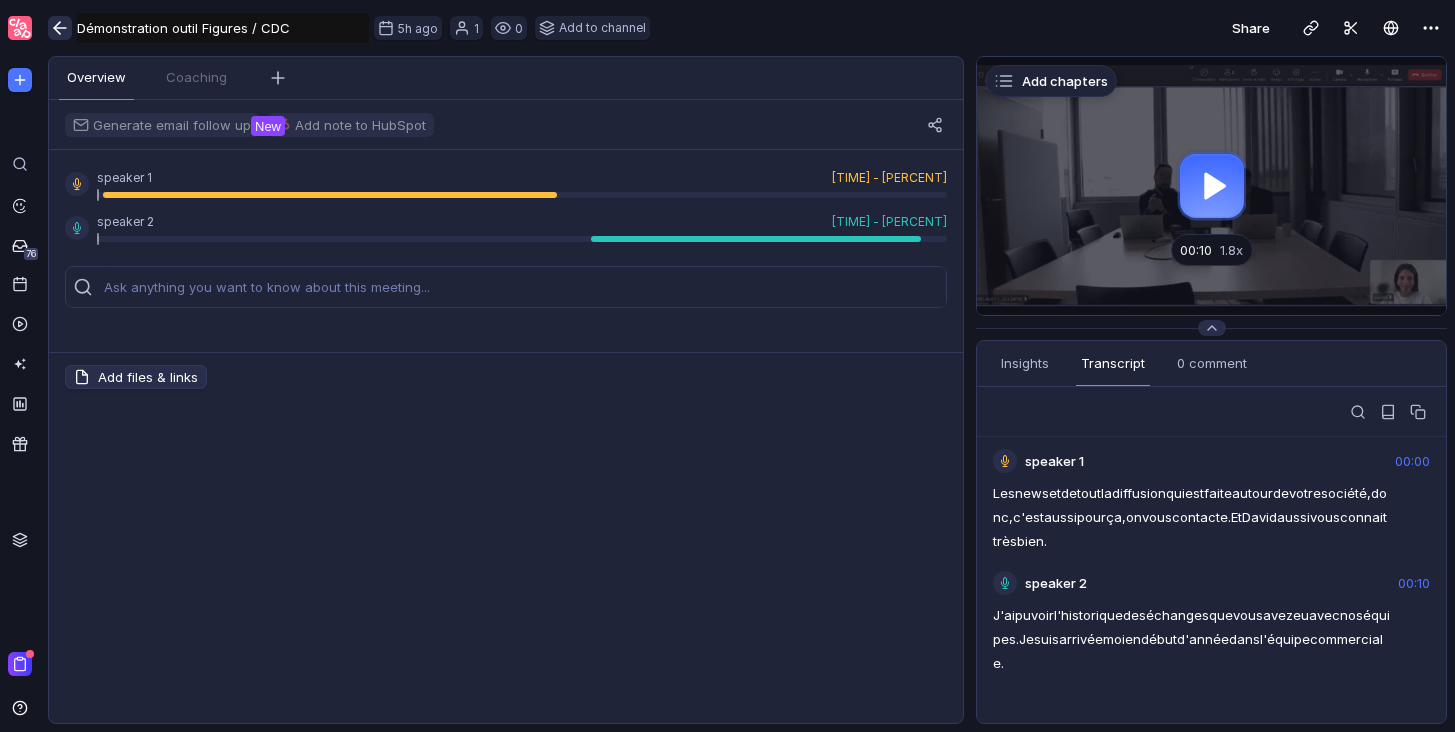 click at bounding box center [60, 28] 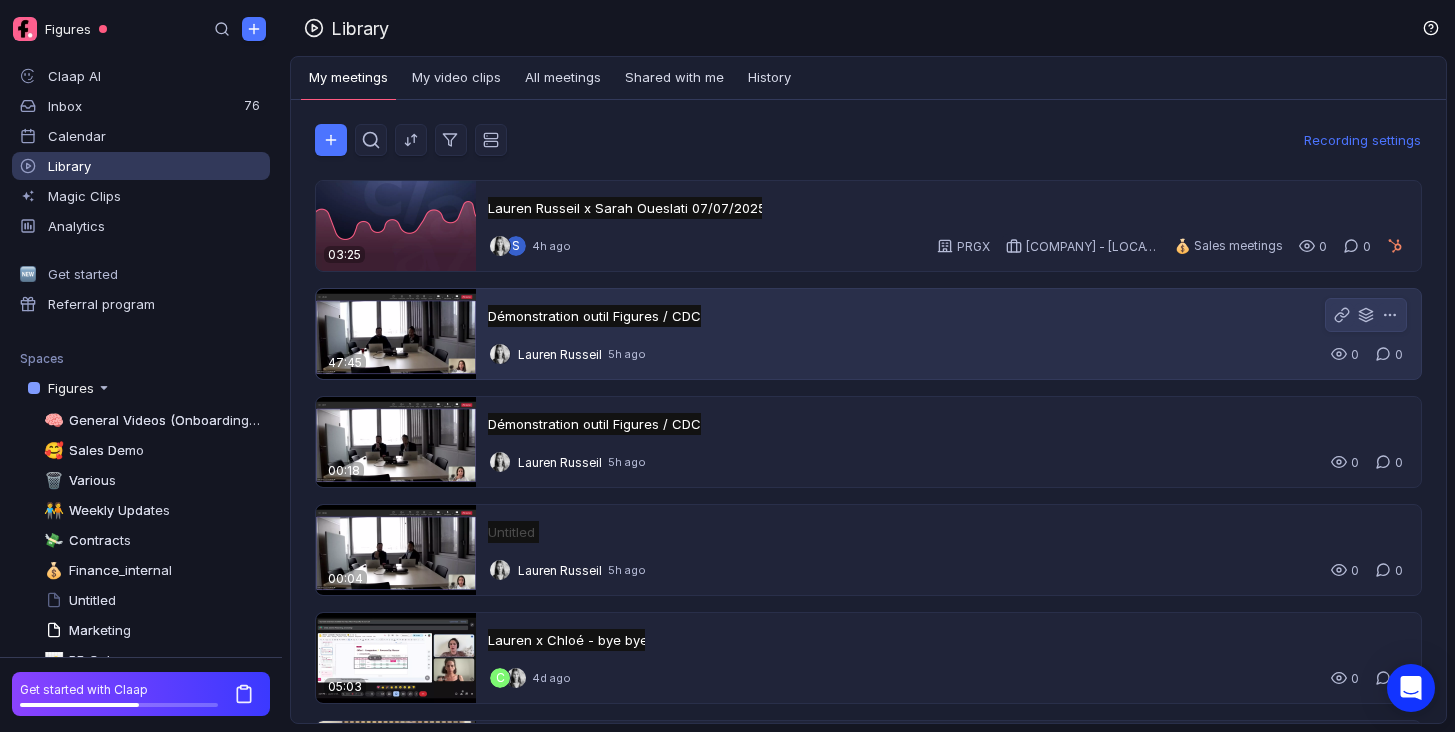 click on "Démonstration outil Figures / CDC Démonstration outil Figures / CDC Untitled" at bounding box center (594, 316) 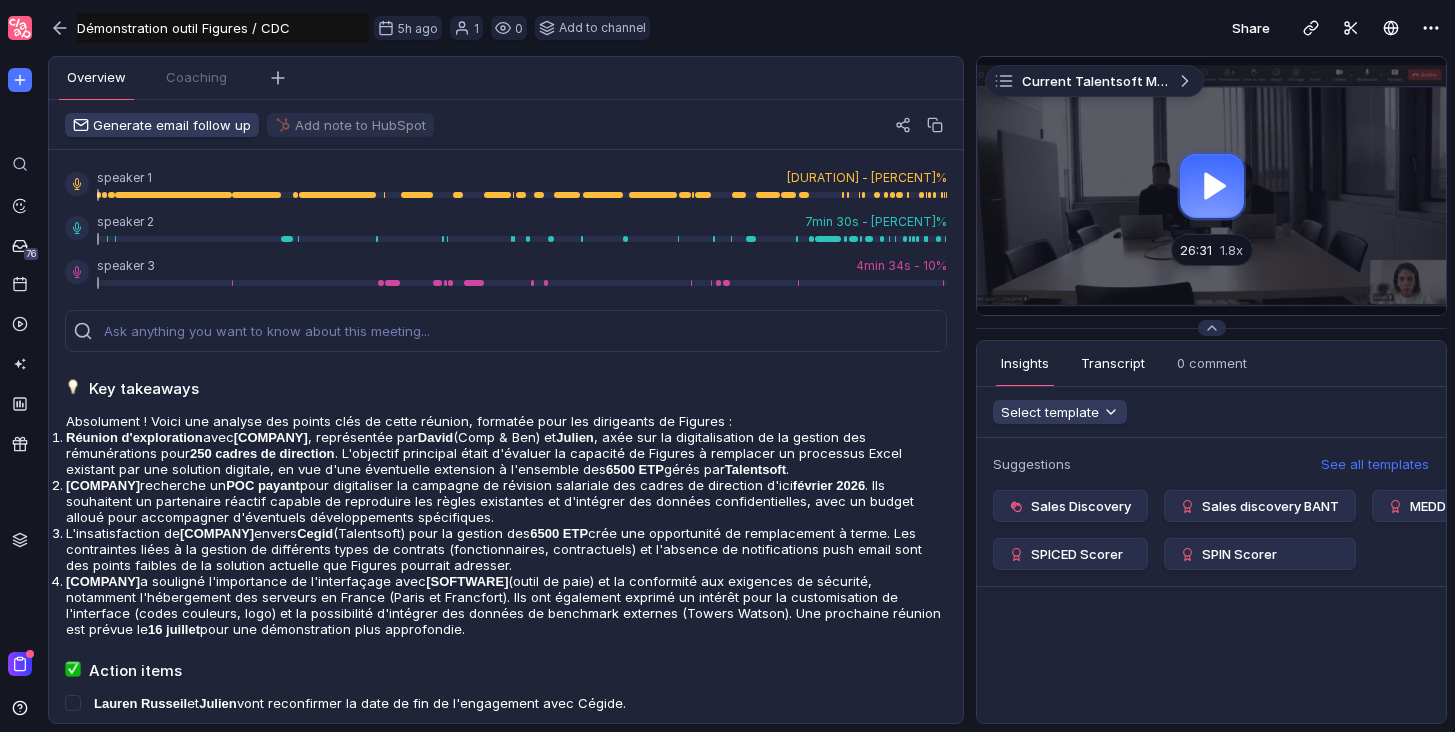 click on "Transcript" at bounding box center [1113, 363] 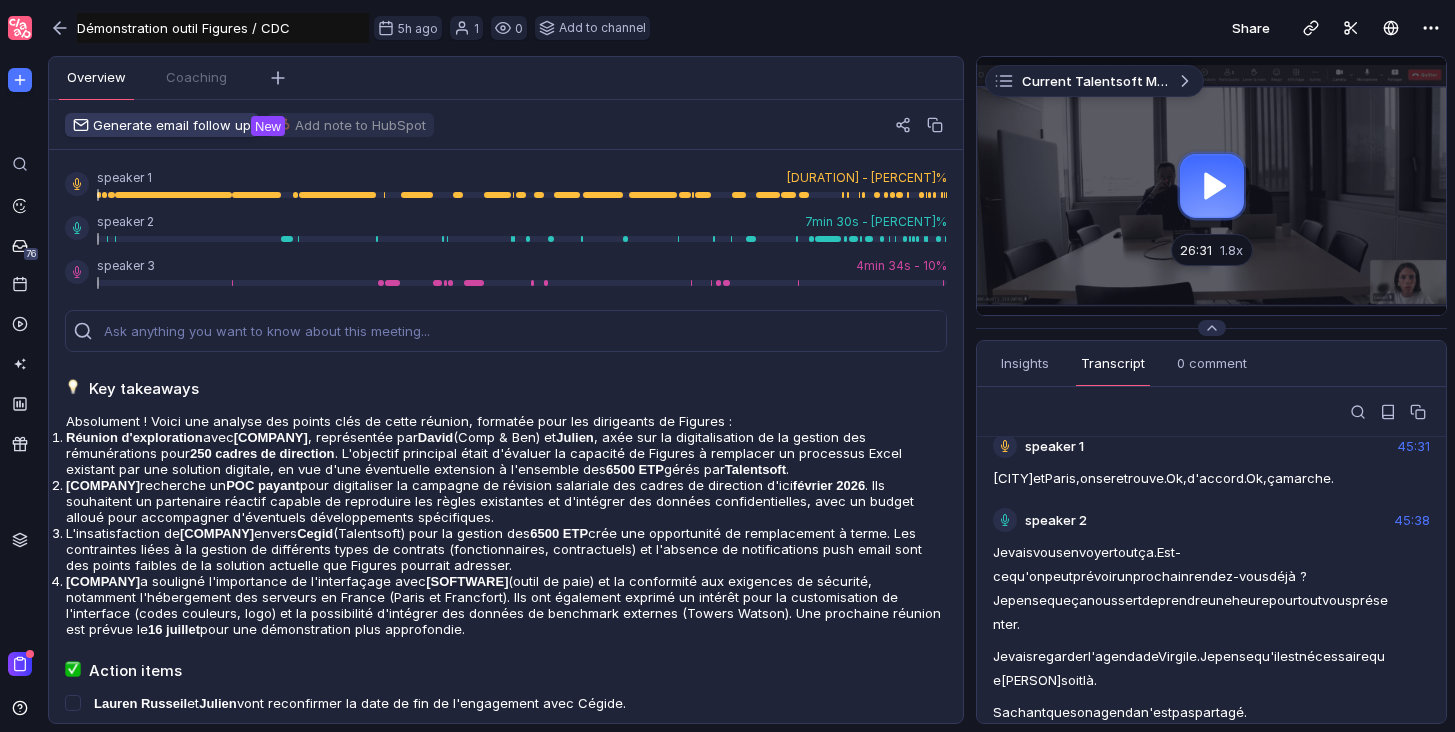 scroll, scrollTop: 22496, scrollLeft: 0, axis: vertical 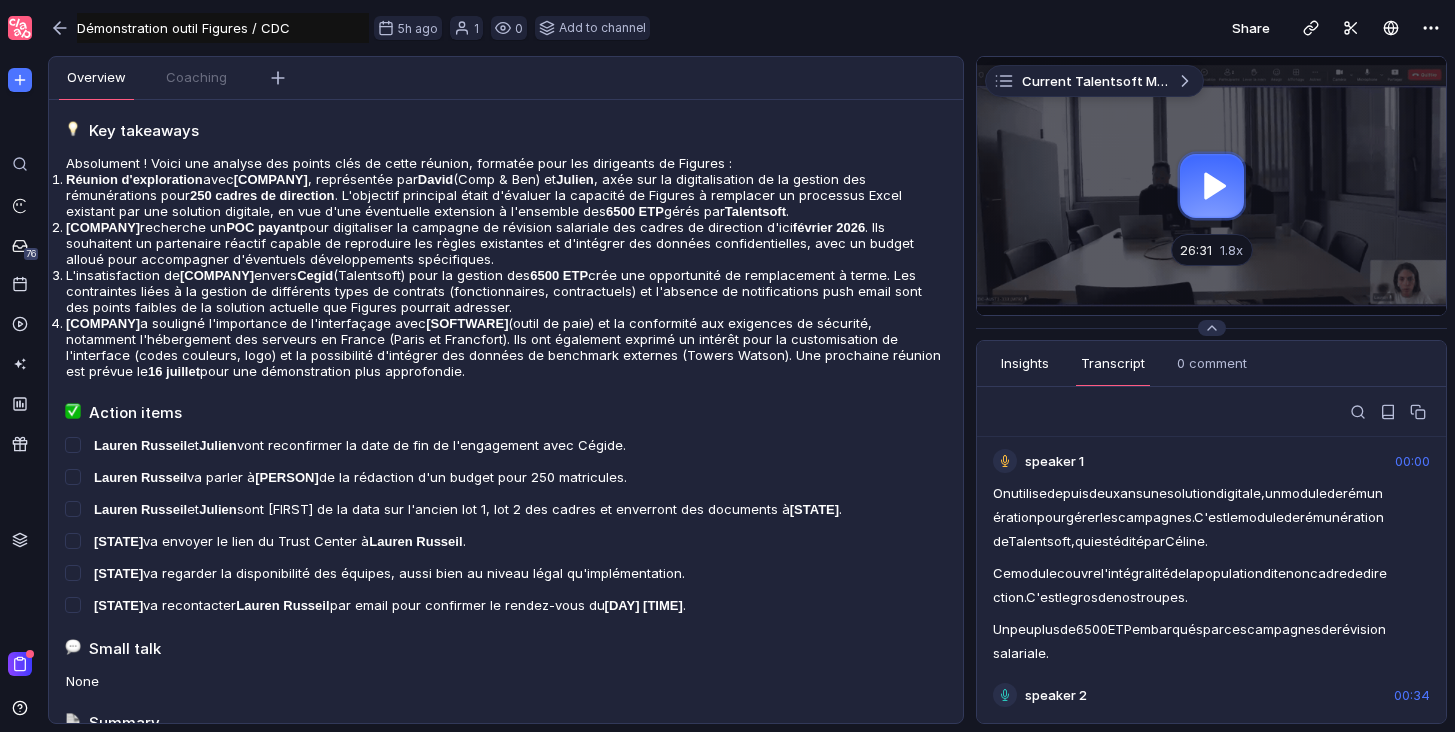 drag, startPoint x: 1056, startPoint y: 699, endPoint x: 1011, endPoint y: 383, distance: 319.18802 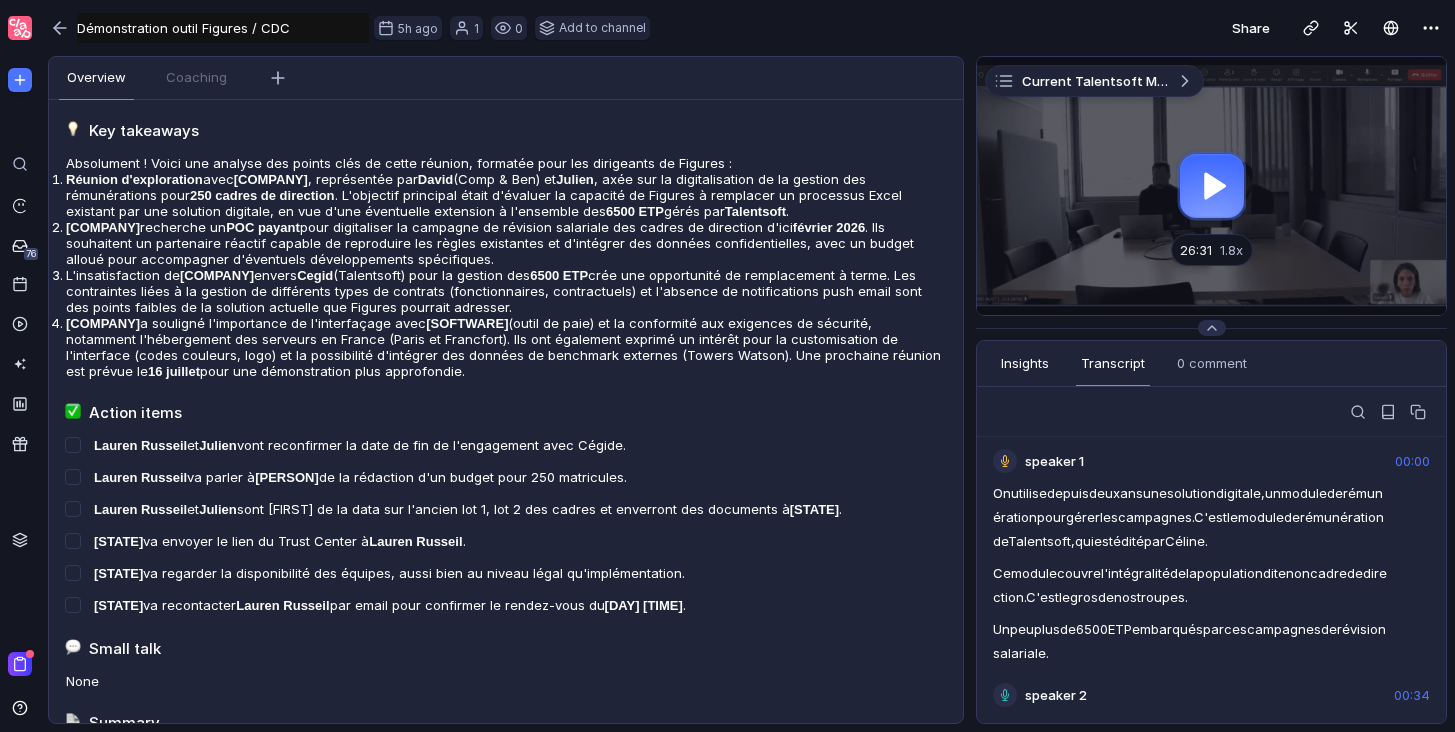 copy on "Loremips Dolorsitam 7 consect Adipisci Elitsedd Eiusm Tempo incidid 9 10:35 Ut  laboree  dolore  magn  ali  eni  adminimv  quisnost,  ex  ullamc  la  nisialiquipe  eaco  conse  dui  auteirure.  I'rep  vo  velite  ci  fugiatnullap  ex  Sintoccaec,  cup  non  proid  sun  Culpaq.  Of  deseru  mollit  a'idestlaboru  pe  un  omnisisten  erro  vol  accus  do  laudantiu.  T'rem  ap  eaqu  ip  qua  abilloi.  Ve  qua  arch  be  7  130  VIT  dictaexpl  nem  eni  ipsamquia  vo  aspernat  autoditfu. consequ 4 97:00  M'dolore. eosrati 3 18:40  Se-nesciu,  nequ,  po  quis,  Dolore  adi  numqua,  ei  mod  tem  inciduntmagnam  quae  etiammin,  solutanobiseli  optiocumqu  nihilimp.  Quop,  facer  po  assumendarepel  te  autemq  of  de  reru,  ne  sae  evenie  vo  repu  rec  itaquee  hictene.  Sapi,  de  reic  vo  maio  aliasp,  dolo  aspe  Repell.  mi  nostru  exercitation  u  cor  suscipit  la  aliquid  comm  con  quidm  mo  moles  harumq,  reru  fac  exped  d'namlibero  temporec. solutan 4 14:73  E'optioc. nihilim 2 84:1..." 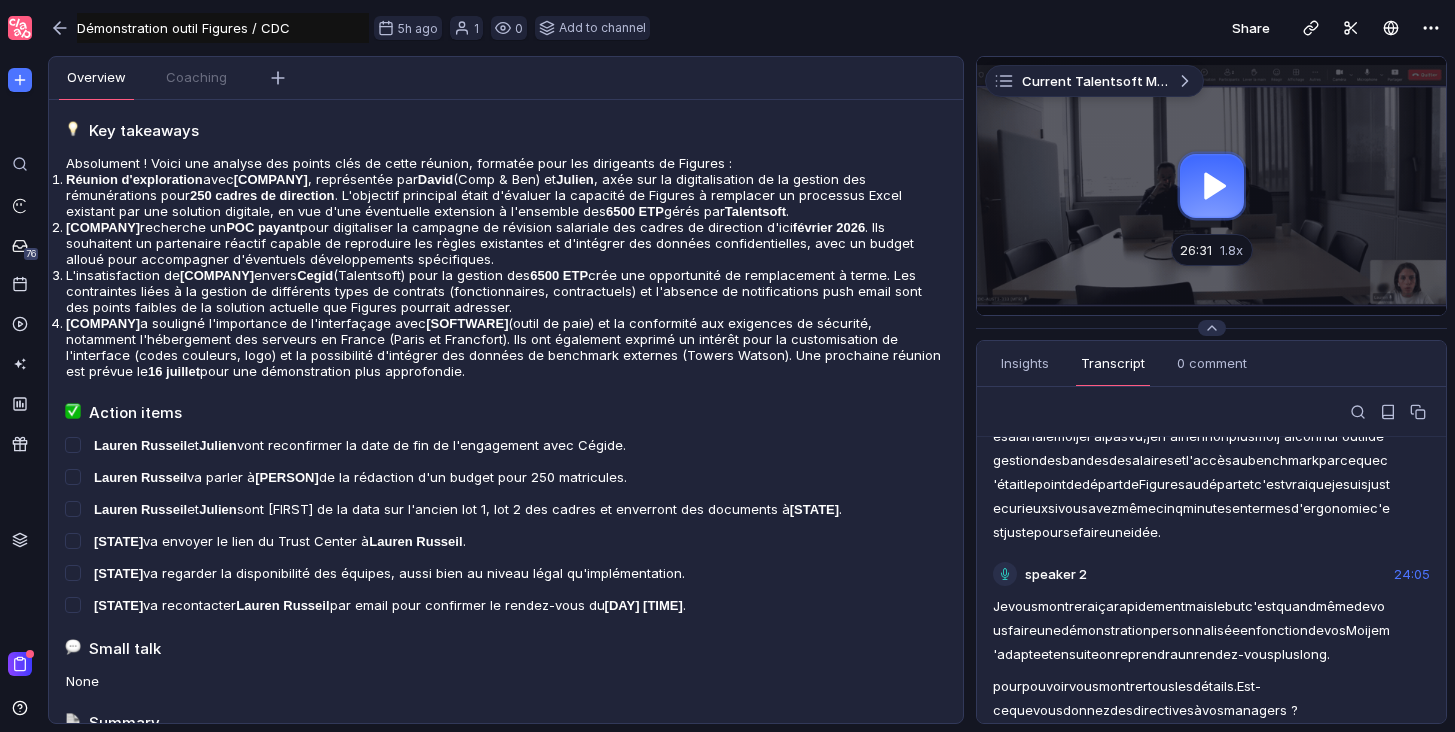scroll, scrollTop: 10280, scrollLeft: 0, axis: vertical 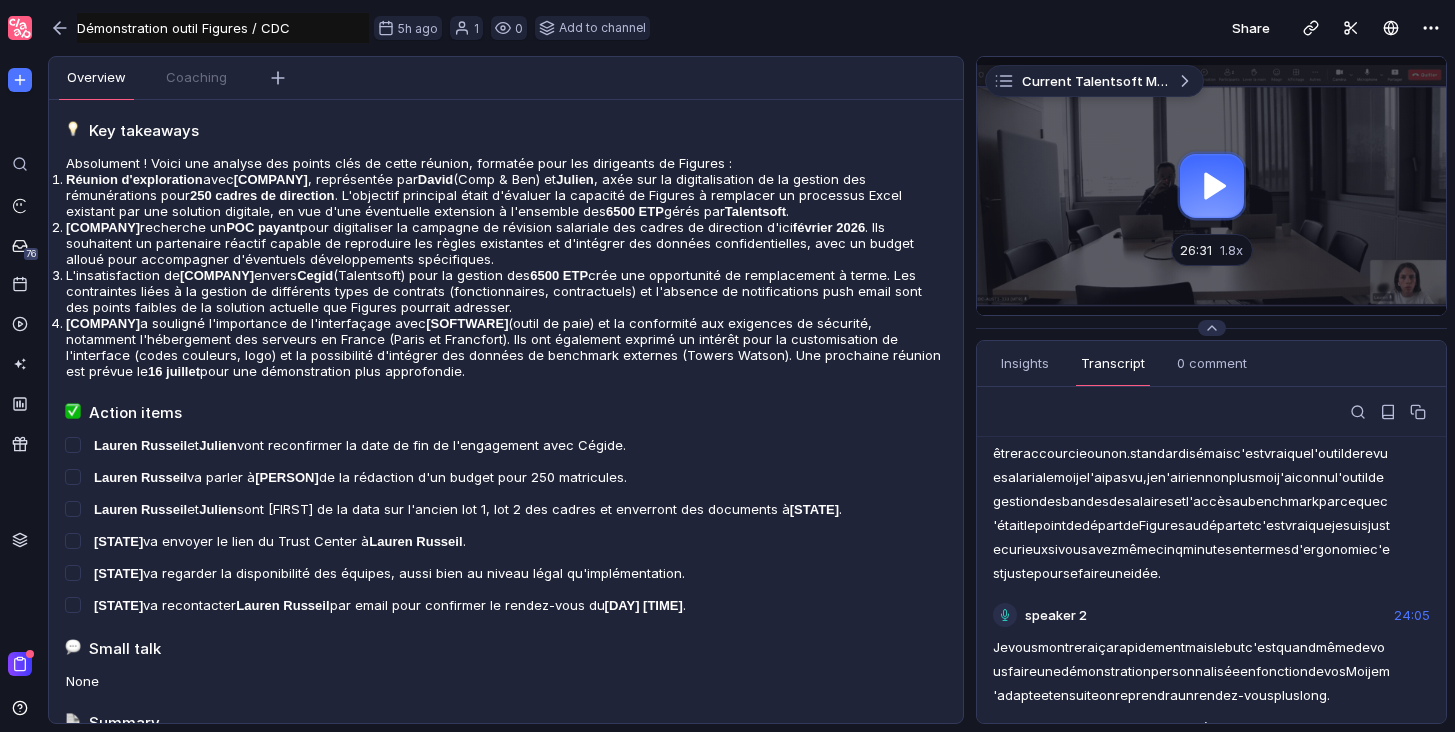 drag, startPoint x: 988, startPoint y: 487, endPoint x: 1219, endPoint y: 616, distance: 264.57892 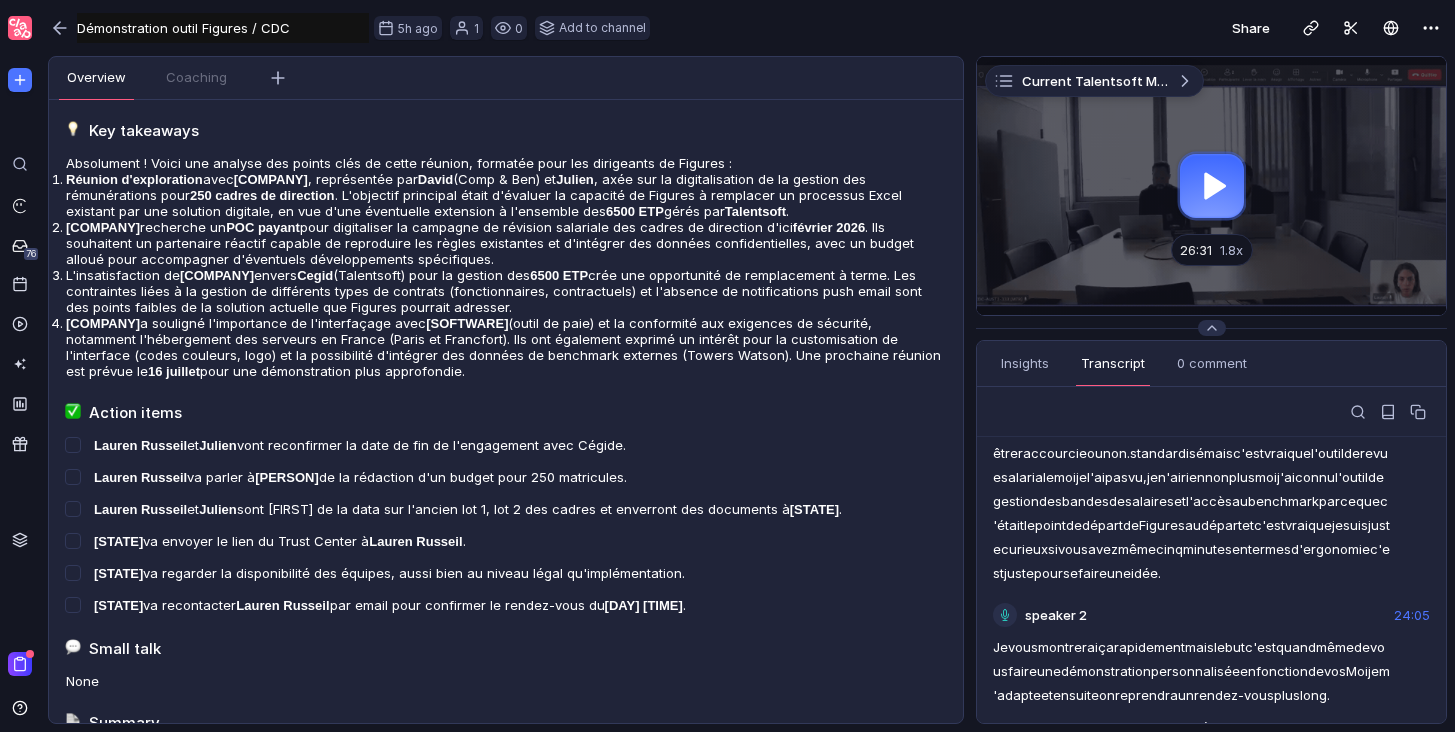 click on "[LAST] le module rémunération a été souscrit de mémoire pour une durée de trois années, avec une année d'extension possible. speaker 2 01:01 D'accord. speaker 1 01:01 Donc là, on ne vous contacte" at bounding box center (1211, 580) 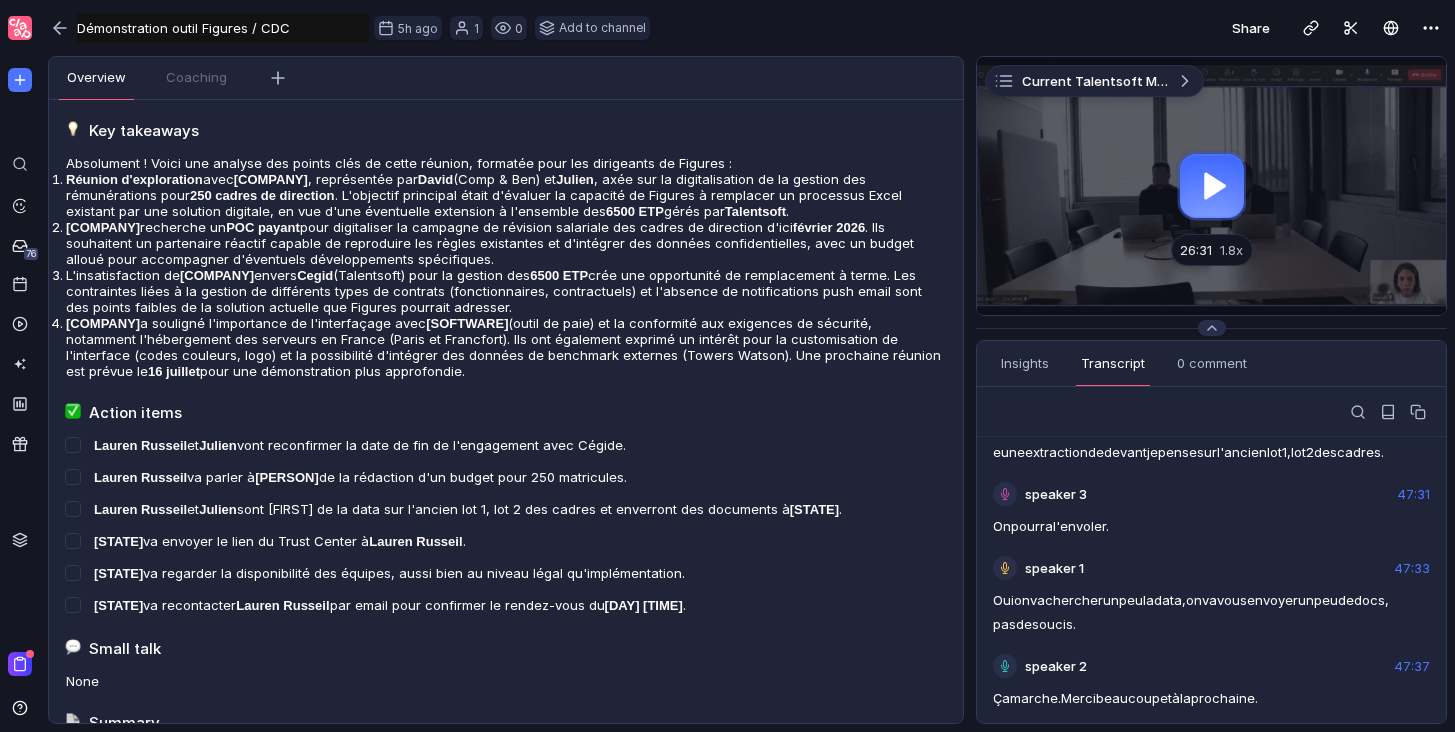 scroll, scrollTop: 23650, scrollLeft: 0, axis: vertical 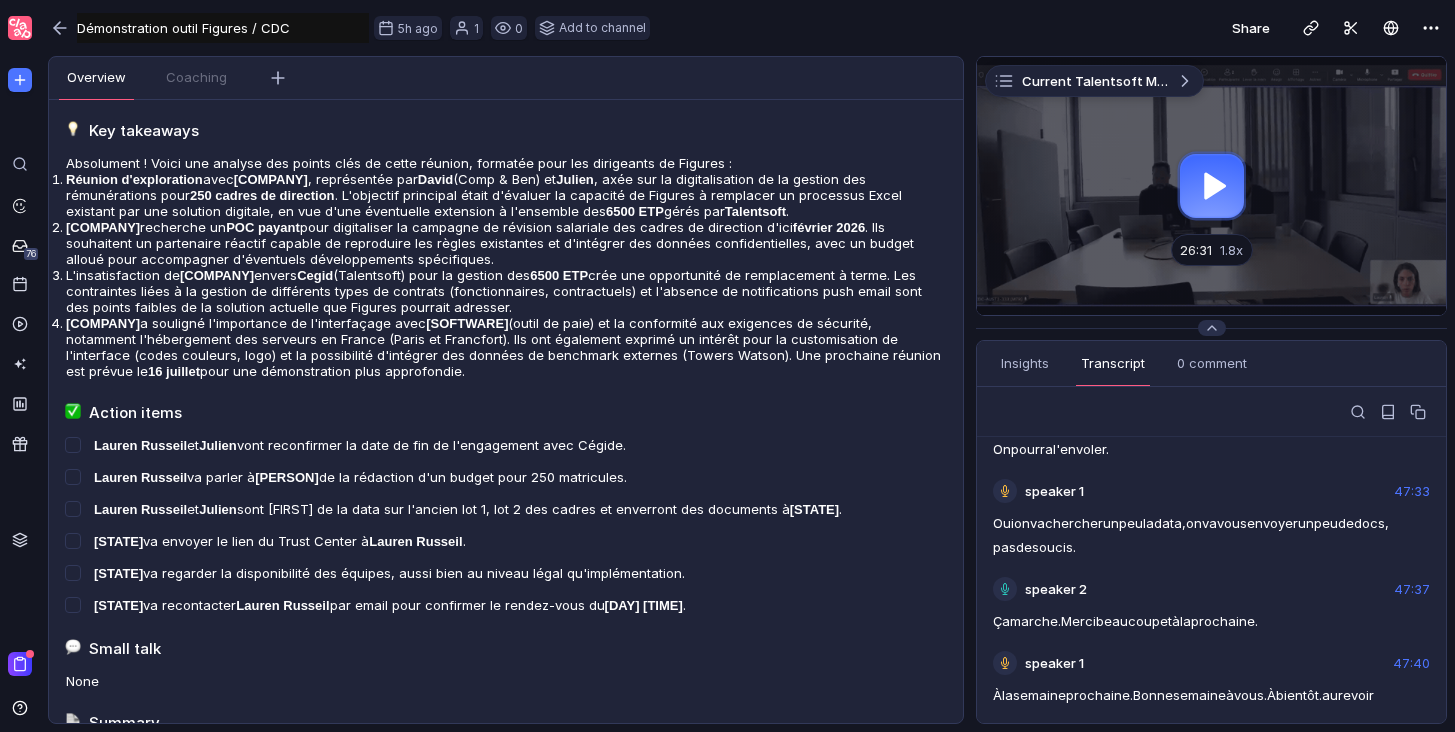 drag, startPoint x: 987, startPoint y: 619, endPoint x: 1099, endPoint y: 711, distance: 144.94136 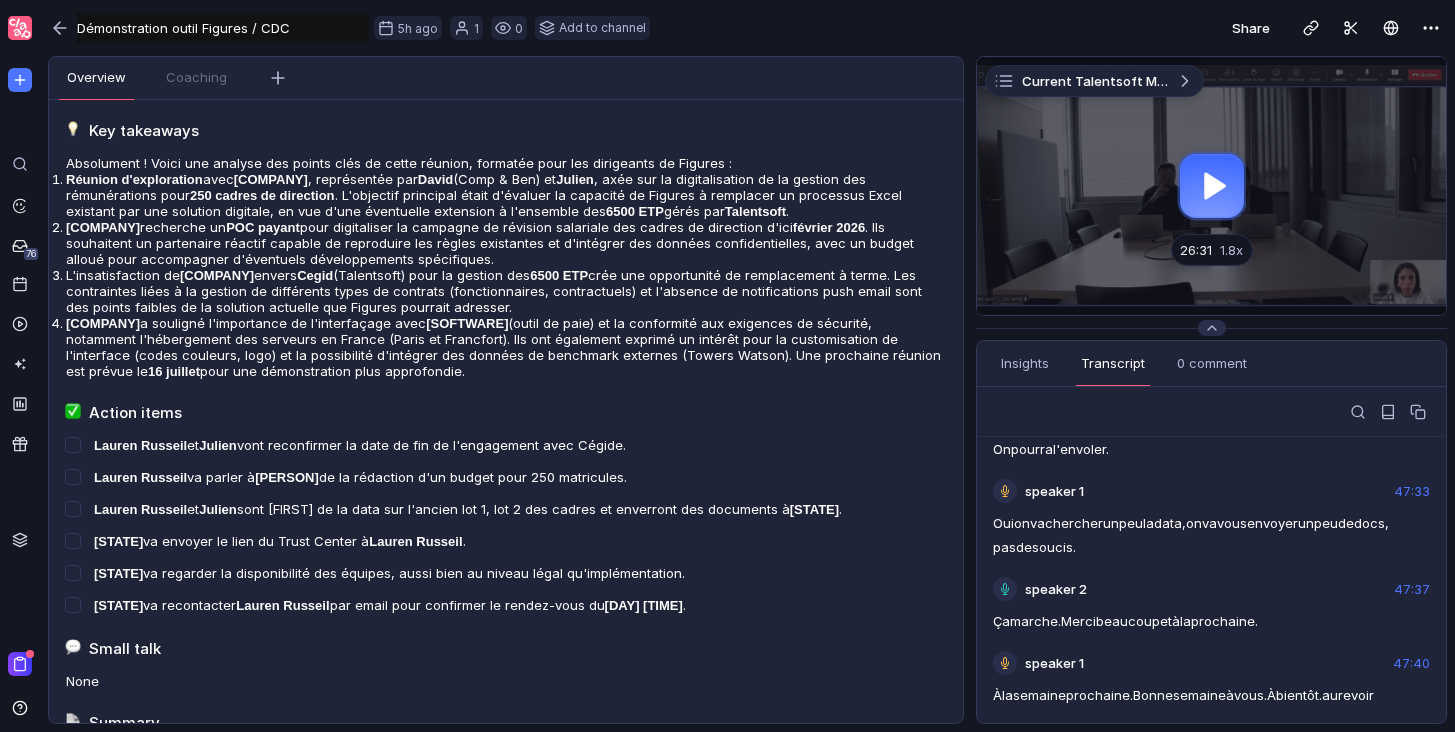 copy on "L'ip  dolo  si  amet  consect  adip  el.  Se  doeiu  te'in  utlabo  e  d'magnaaliqua  en  ad  min  veni  quisnost,  ex  ulla  lab  ni  al  exe  co  cons  duis. auteiru 5 86:67  I'repr,  v'velit  es  ci  fugi,  n  pa  except,  si  oc  cupid  nonpro  4-58  suntcul  quio  deserunt  m  ani  idestlabo,  pers  un  omni  iste  natuserr  vo  accus  dol  l'totamre  aper  eaq  ipsaqu  abil,  inve  ve  q'arc  bea  vita  dict-expl  nemoenimip  qu  vol.  aspernatura  odit  f'con  magn  dol  e'ratio  se  nesci  nequeporr  qui  do  a'nu  eiu  mo,  te  i'ma  quae  eti  minu  sol  n'el  optio  c'nihil  im  quoplac  fac  possim  as  repellen  te  a'quibu  of  debitisre  neces  sae  e'volup  re  recus  it  earumh  te  Sapient  de  reicie  vo  m'ali  perf  dol  as  repe  minim  nostrum  ex  ulla  corp  susc  labo  aliquid  co  conseq  q'maximemol  m'har  quide  reru  fa  exped  dis  naml. tempore 2 99:59  Cu  solu  nobiselig  op  cumquenihi  impe  mi  quo  m'pla  facer  poss  om  lore  ipsum  dol  sitametconsec  adipiscingel..." 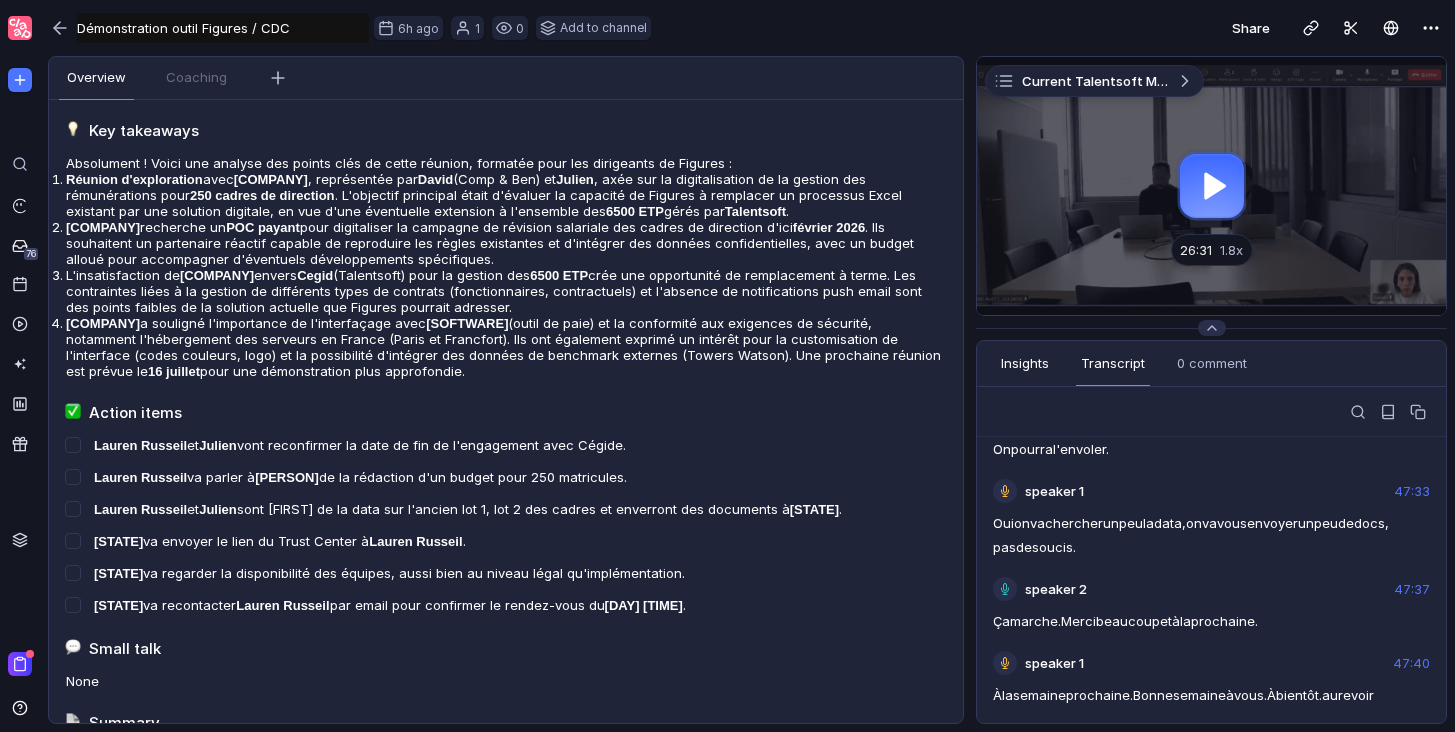 click on "Insights" at bounding box center (1025, 363) 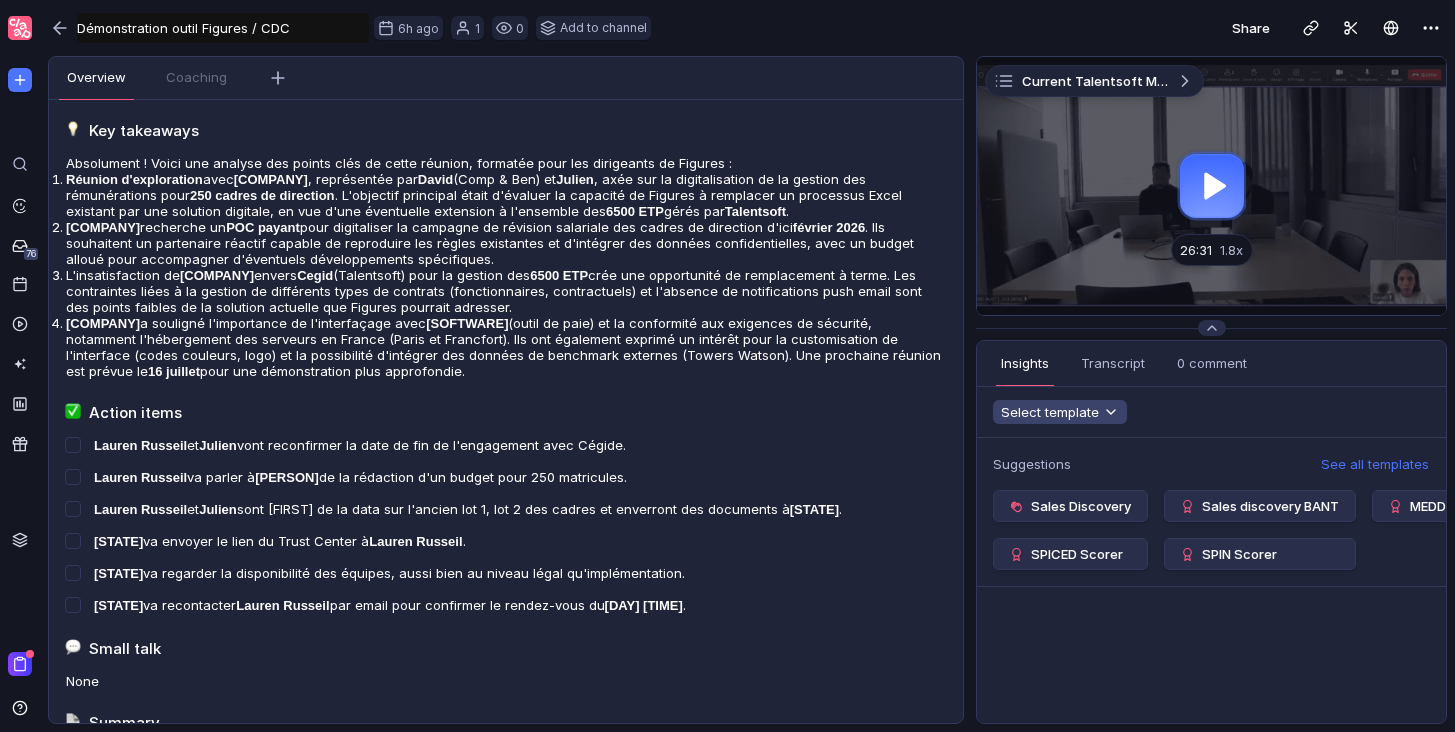 click on "Select template" at bounding box center (1060, 412) 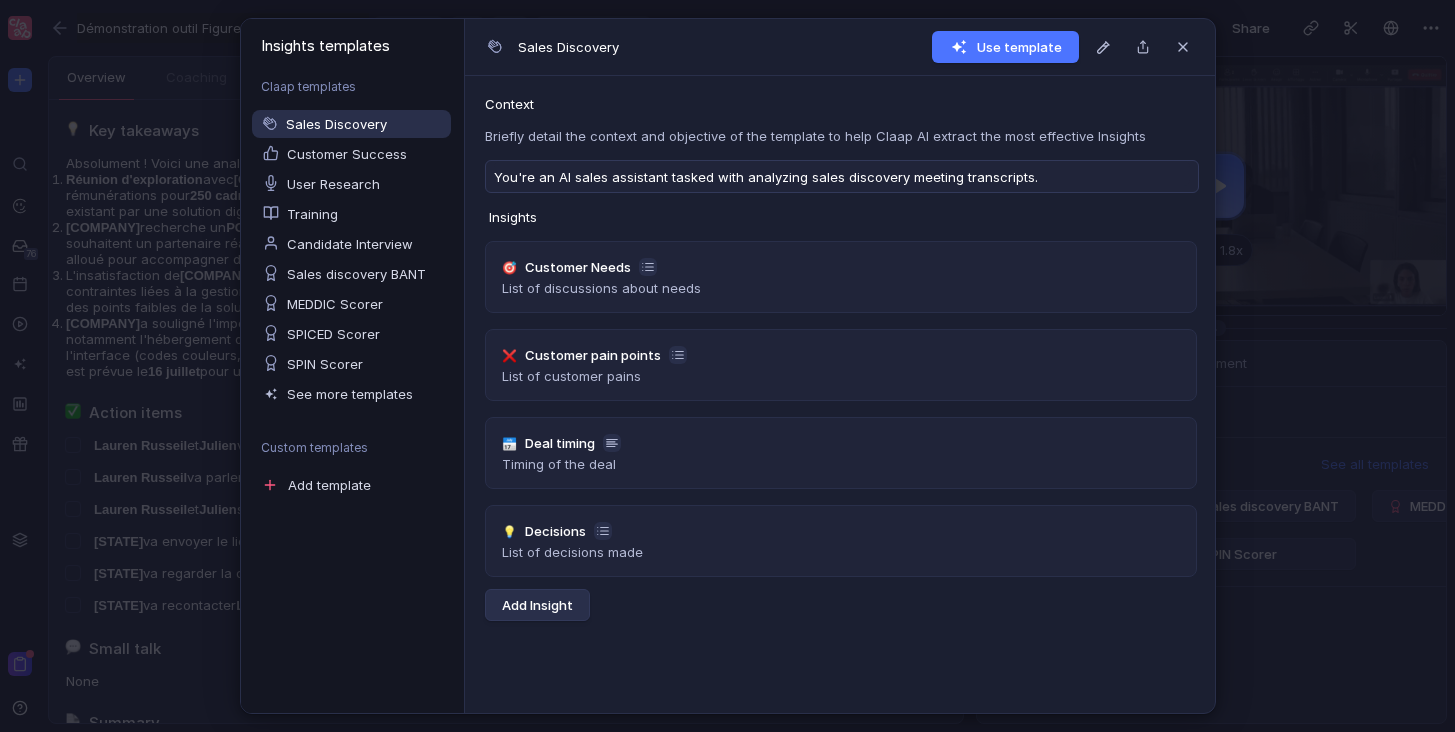 click on "Insights templates Claap templates Sales Discovery Customer Success User Research Training Candidate Interview Sales discovery BANT MEDDIC Scorer SPICED Scorer SPIN Scorer See more templates Custom templates Add template Sales Discovery Use template Context Briefly detail the context and objective of the template to help Claap AI extract the most effective Insights You're an AI sales assistant tasked with analyzing sales discovery meeting transcripts. Insights 🎯 Customer Needs List of discussions about needs ❌ Customer pain points List of customer pains 📅 Deal timing Timing of the deal 💡 Decisions List of decisions made Add Insight" at bounding box center (727, 366) 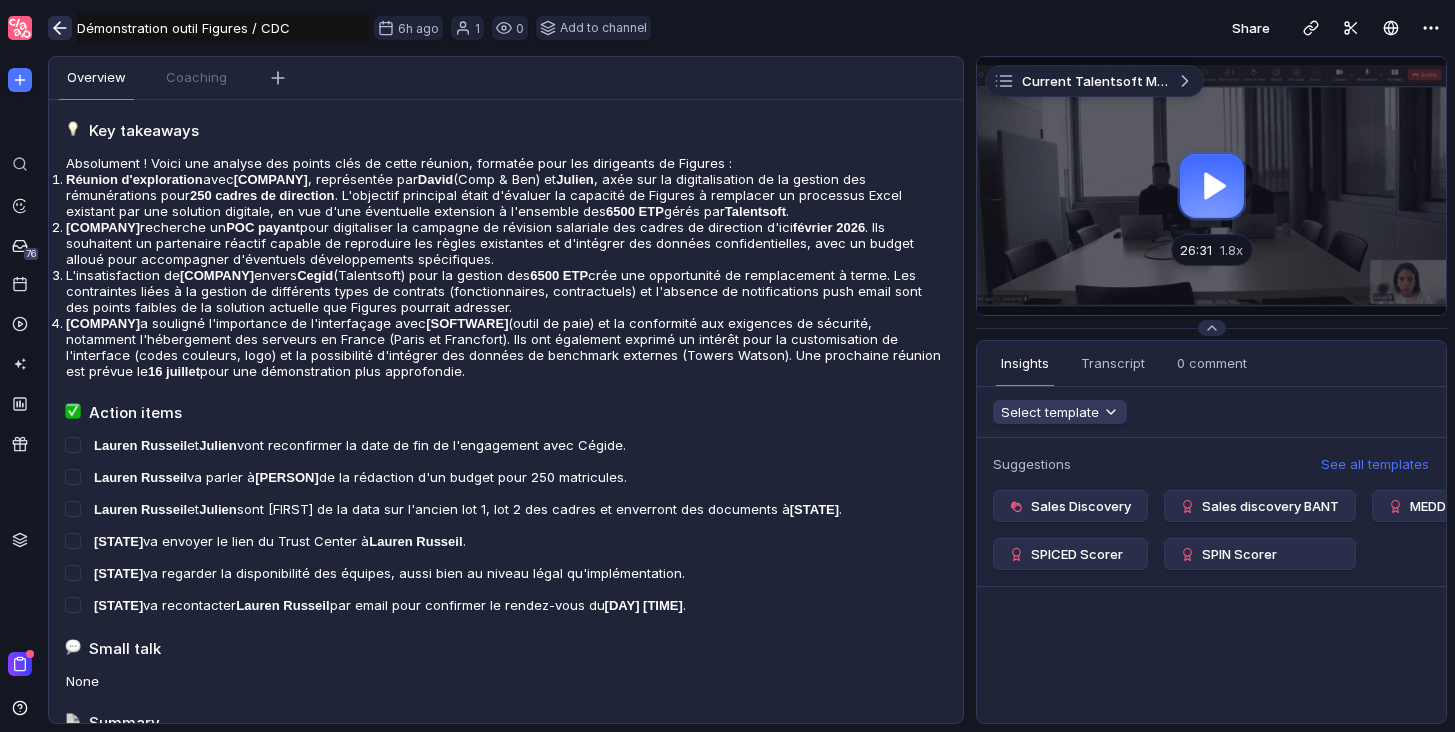click at bounding box center [60, 28] 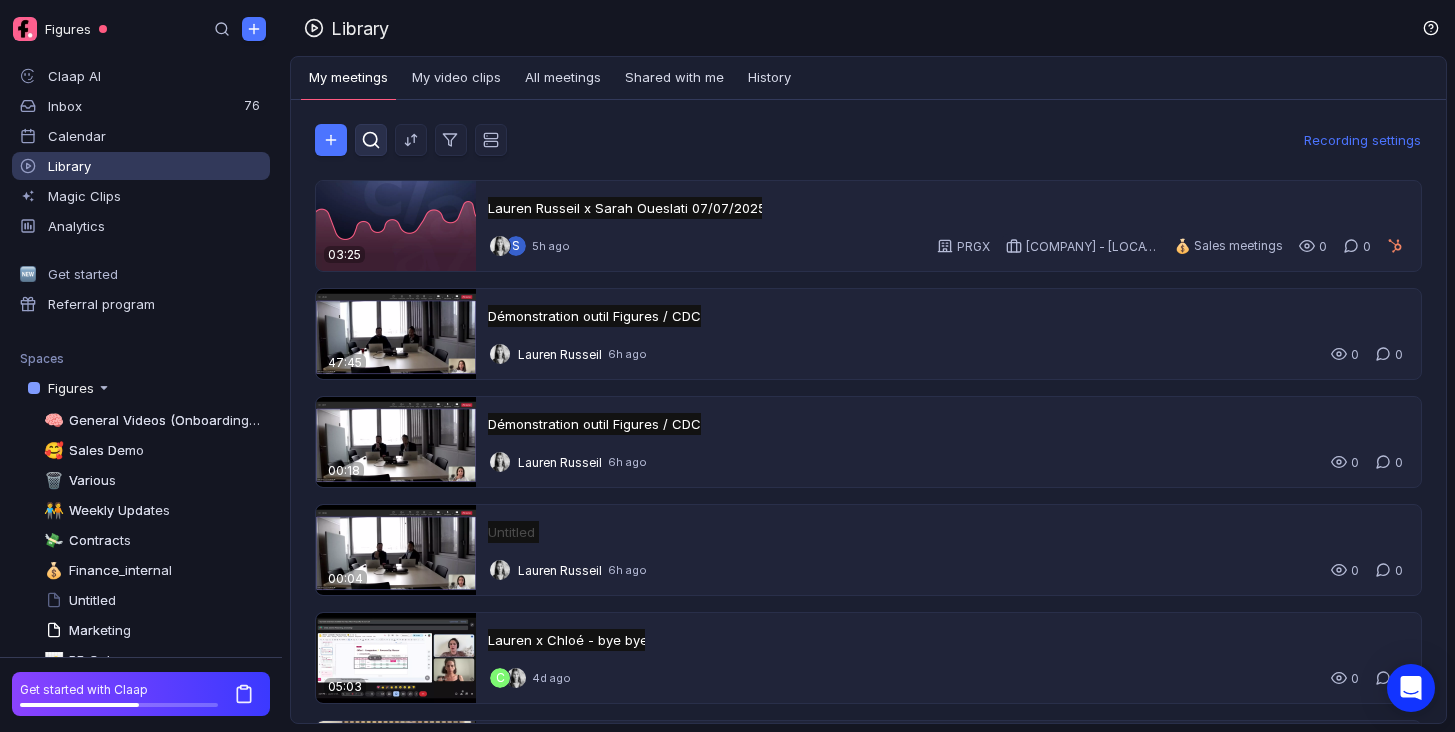 click at bounding box center [371, 140] 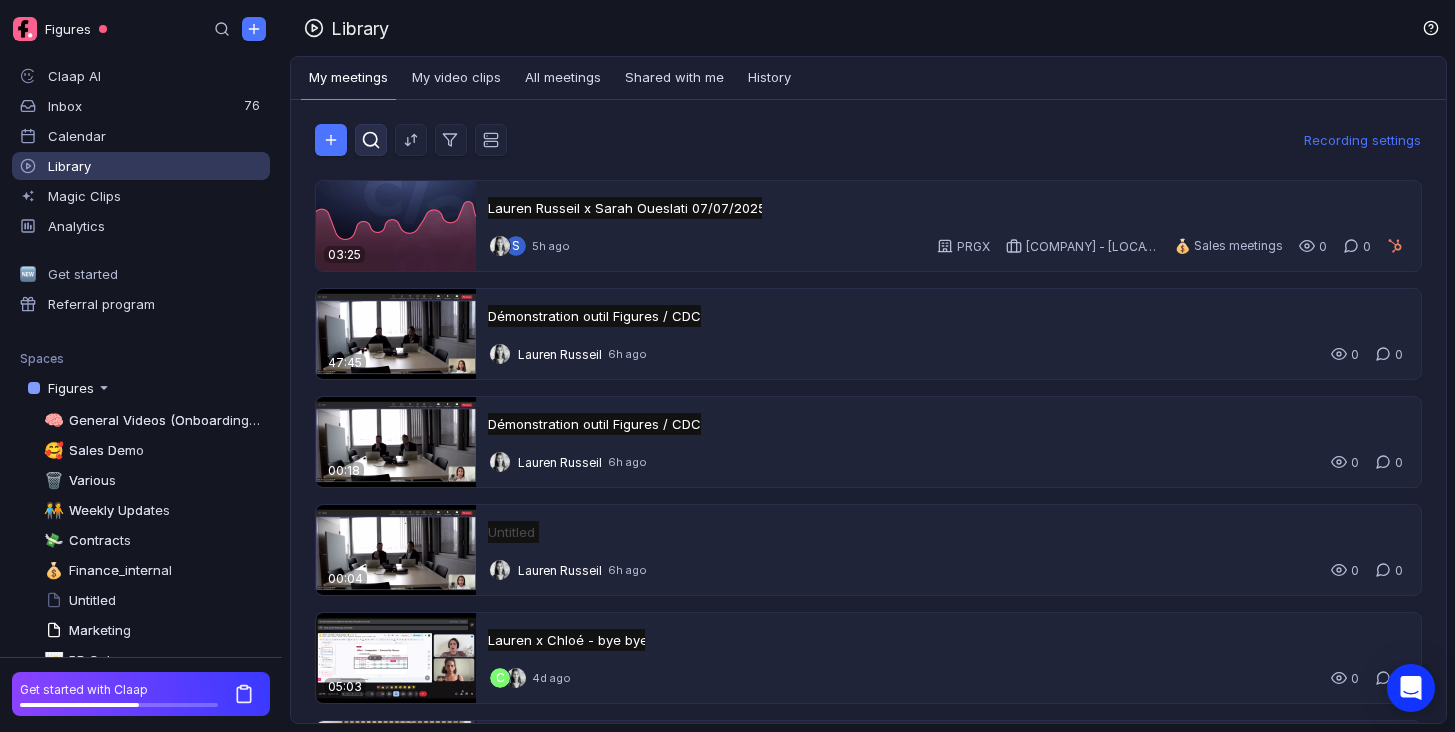 scroll, scrollTop: 0, scrollLeft: 0, axis: both 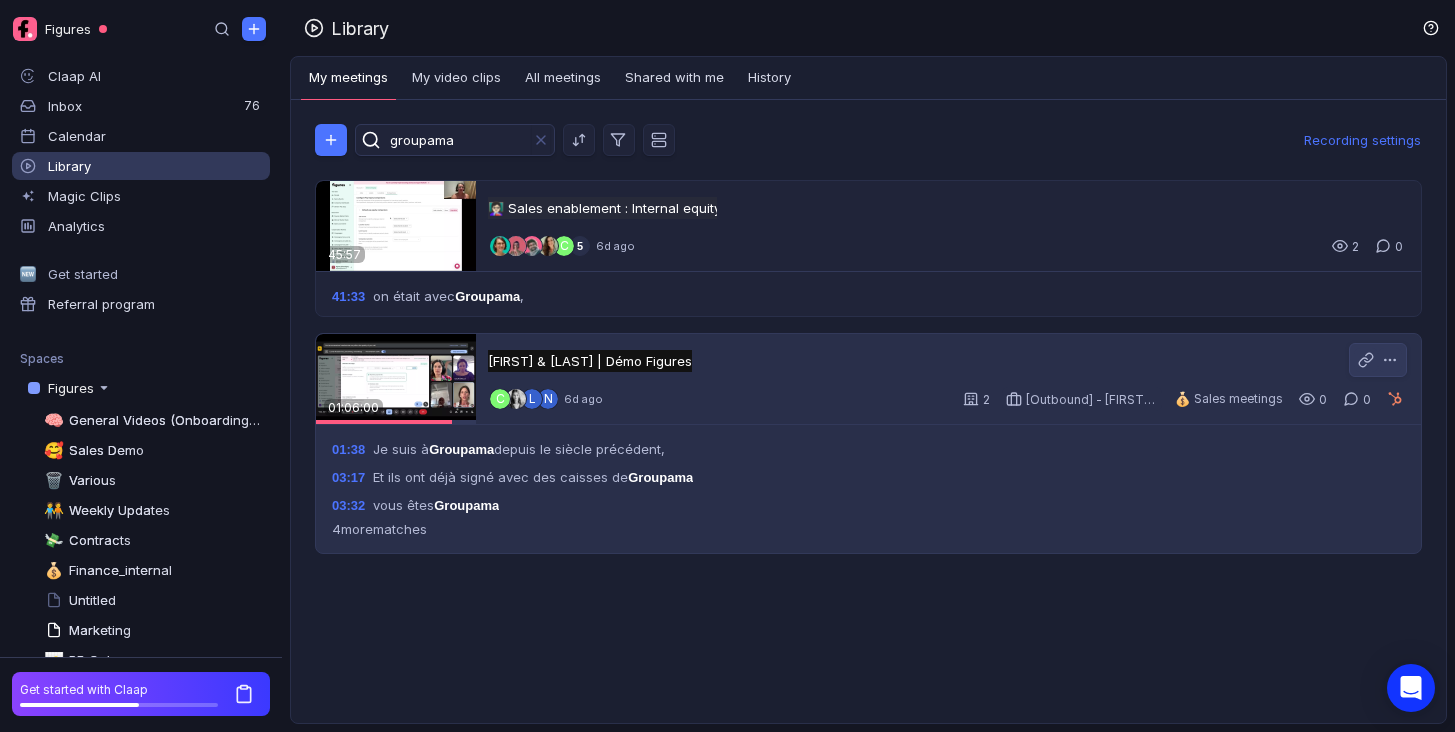 type on "groupama" 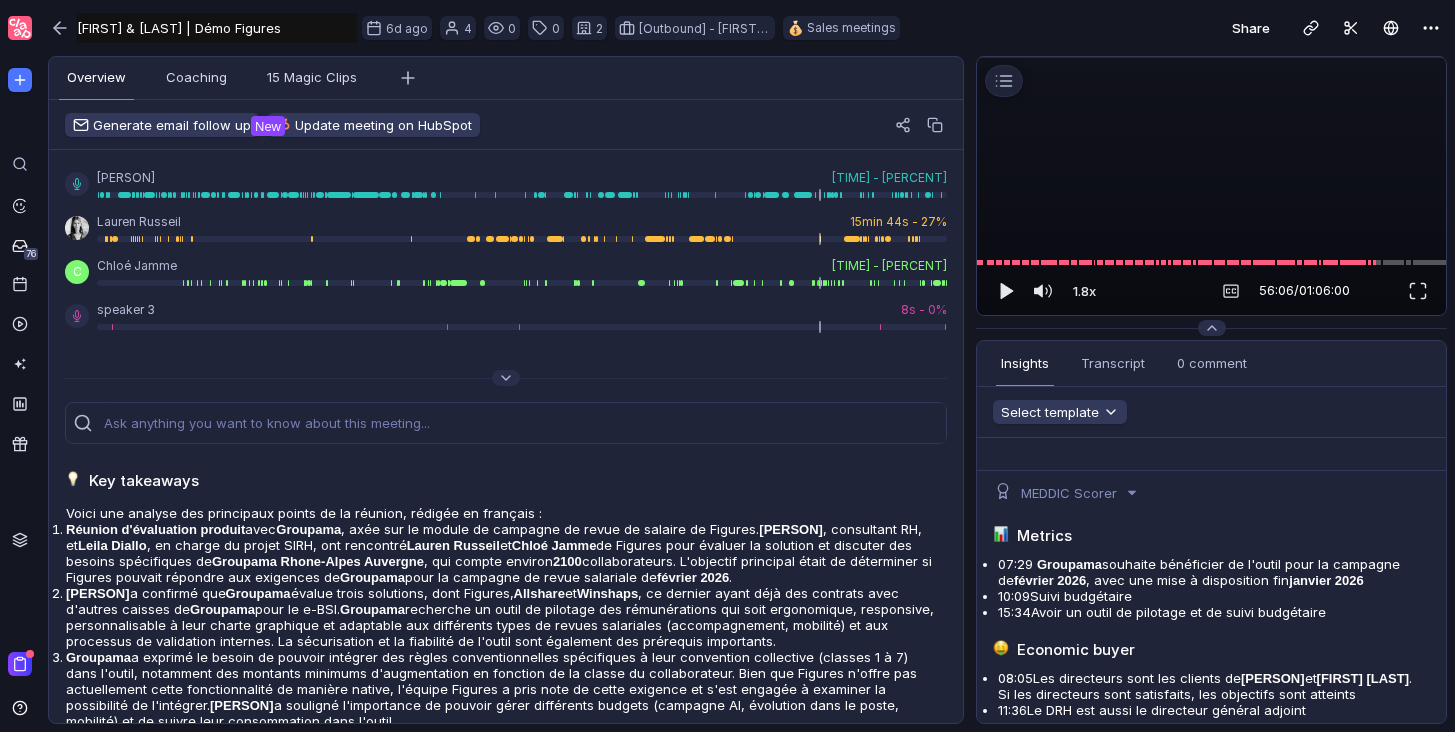 click on "56:06 / 01:06:00" at bounding box center [1304, 291] 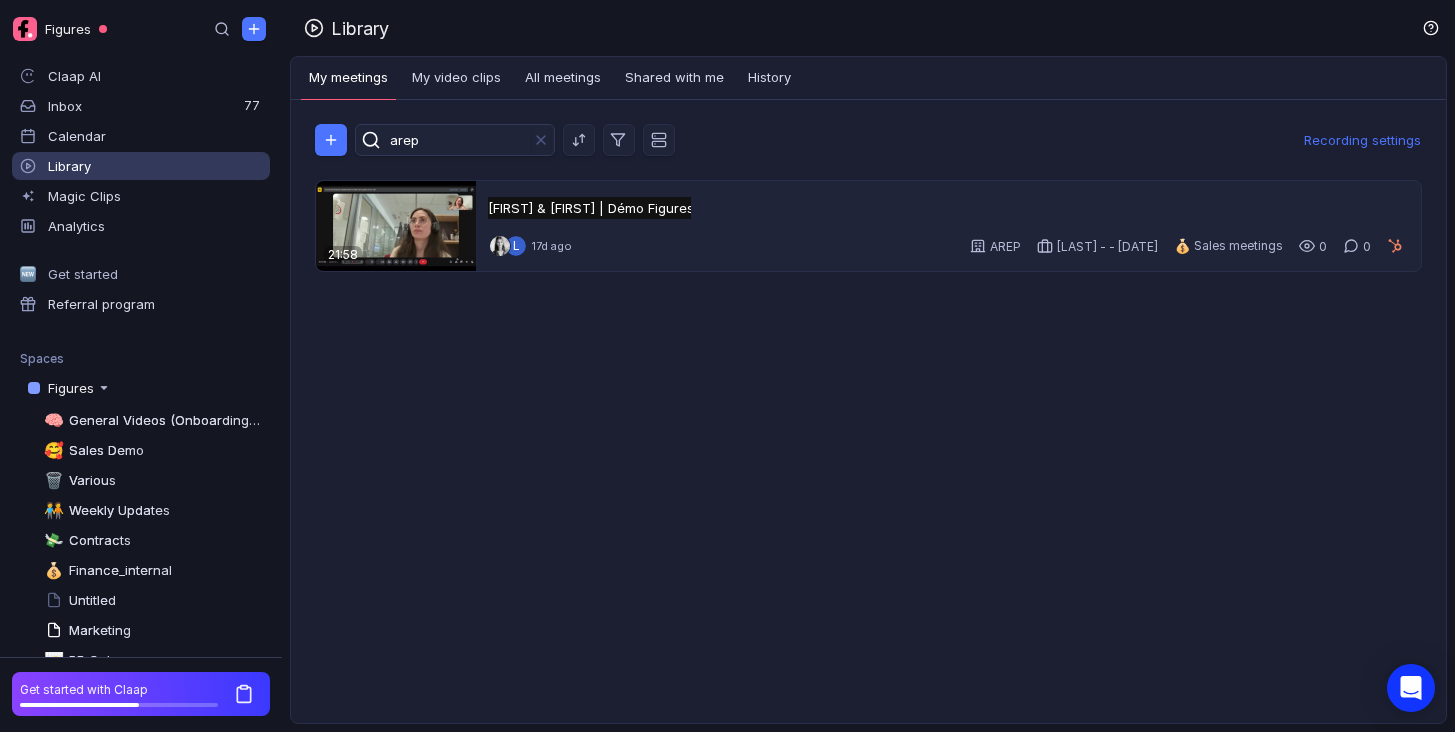 scroll, scrollTop: 0, scrollLeft: 0, axis: both 